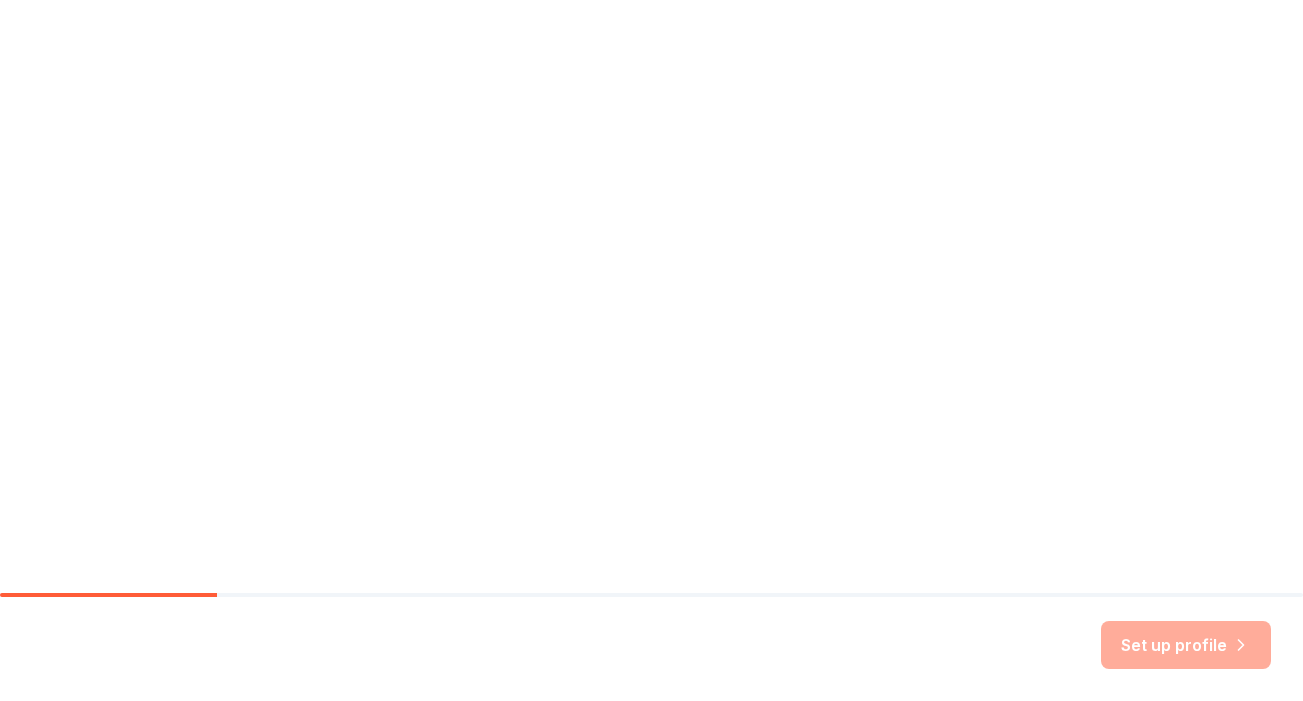 scroll, scrollTop: 0, scrollLeft: 0, axis: both 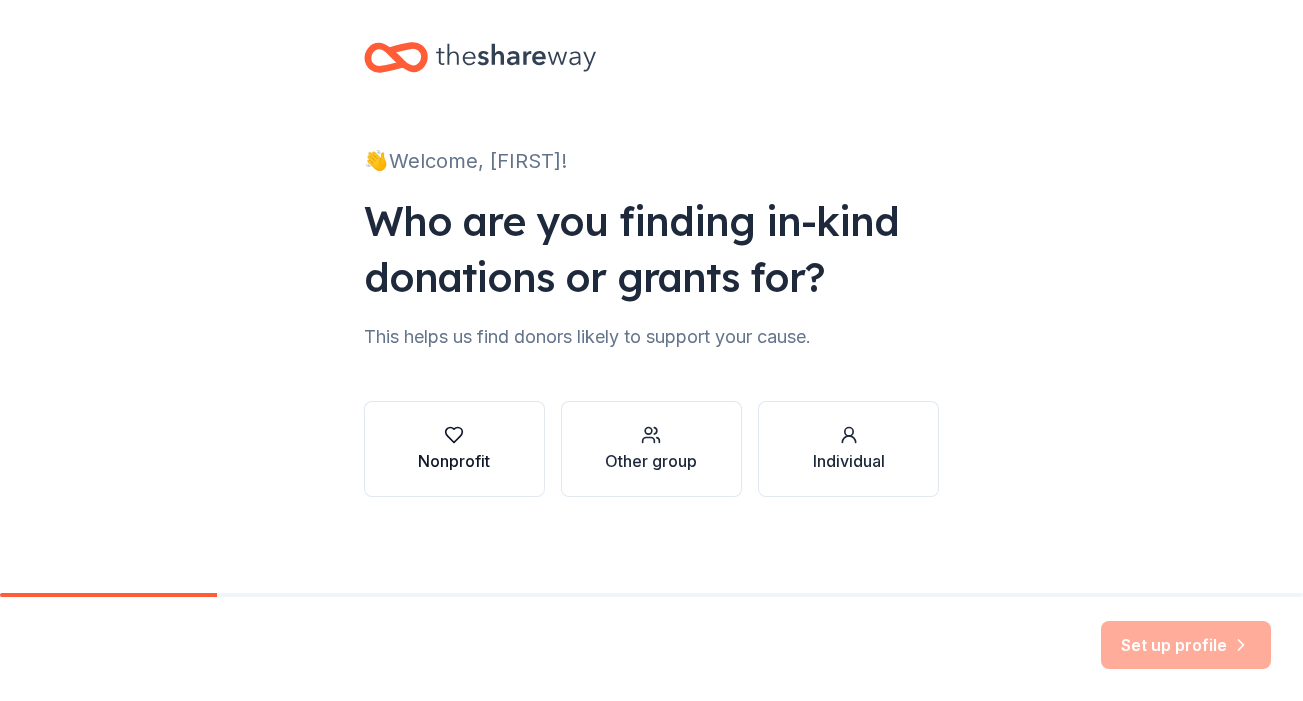 click on "Nonprofit" at bounding box center (454, 461) 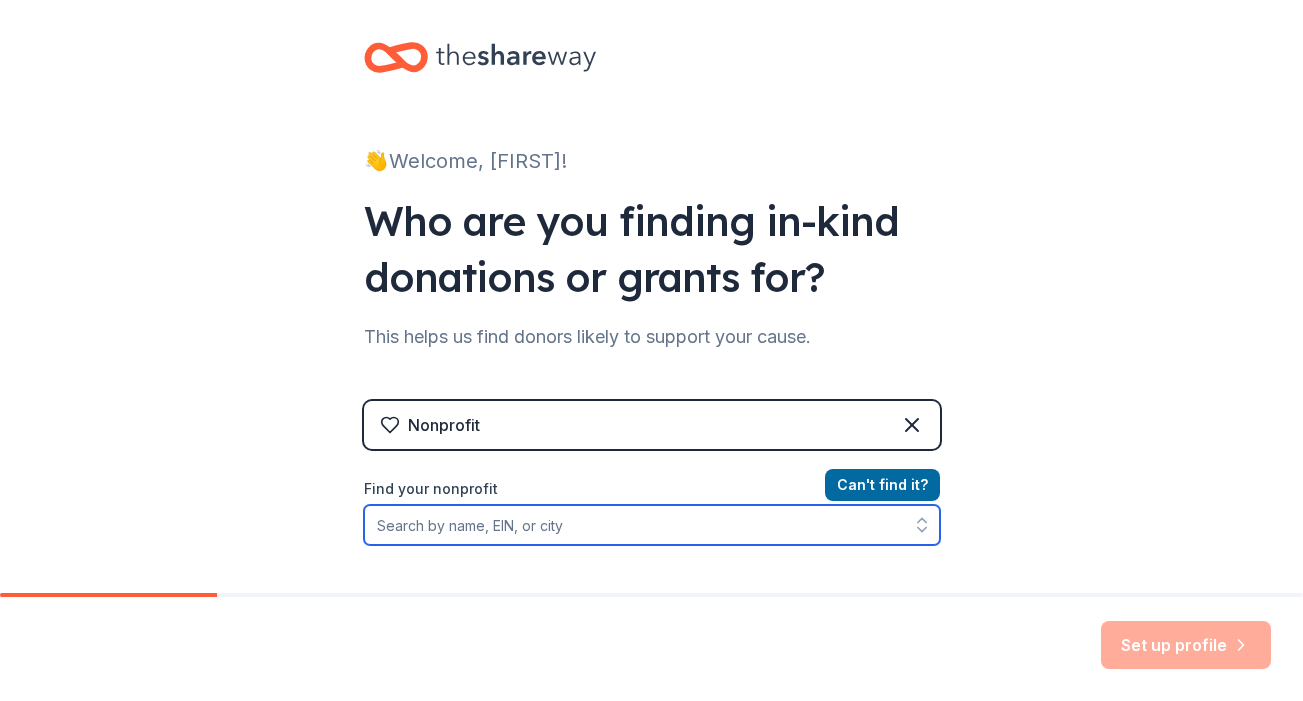 click on "Find your nonprofit" at bounding box center [652, 525] 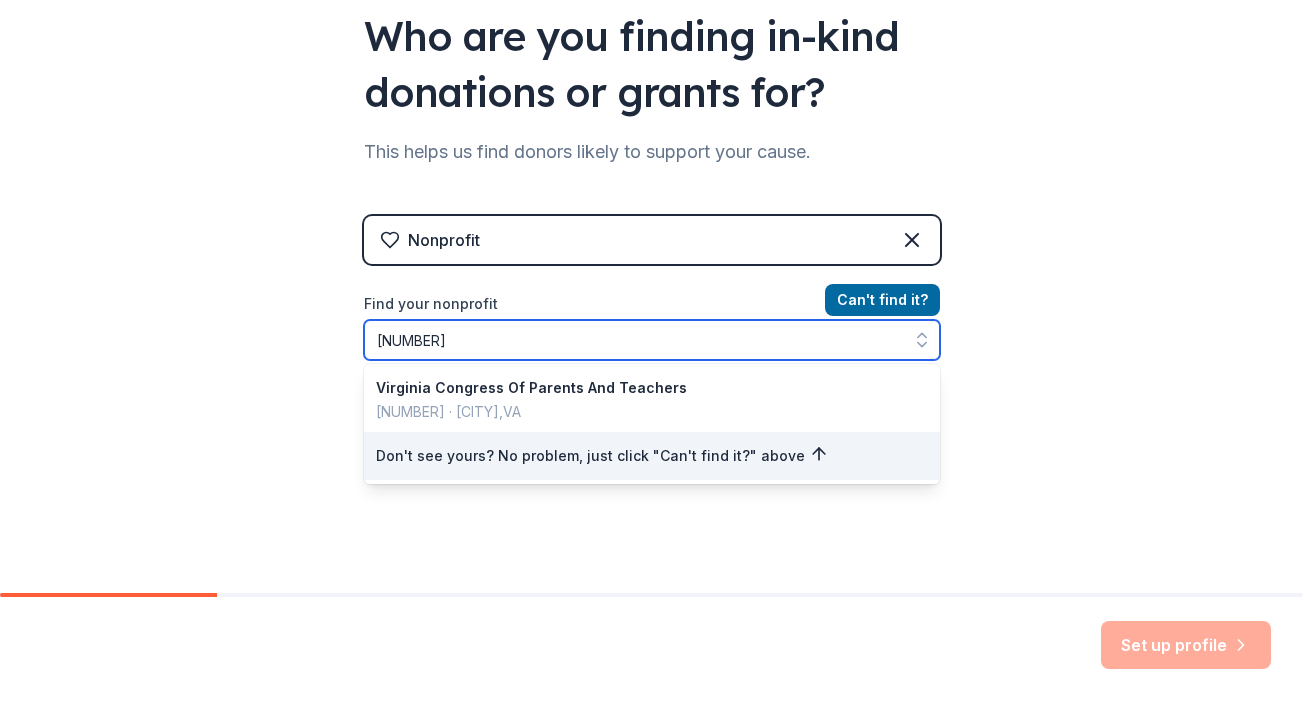 scroll, scrollTop: 206, scrollLeft: 0, axis: vertical 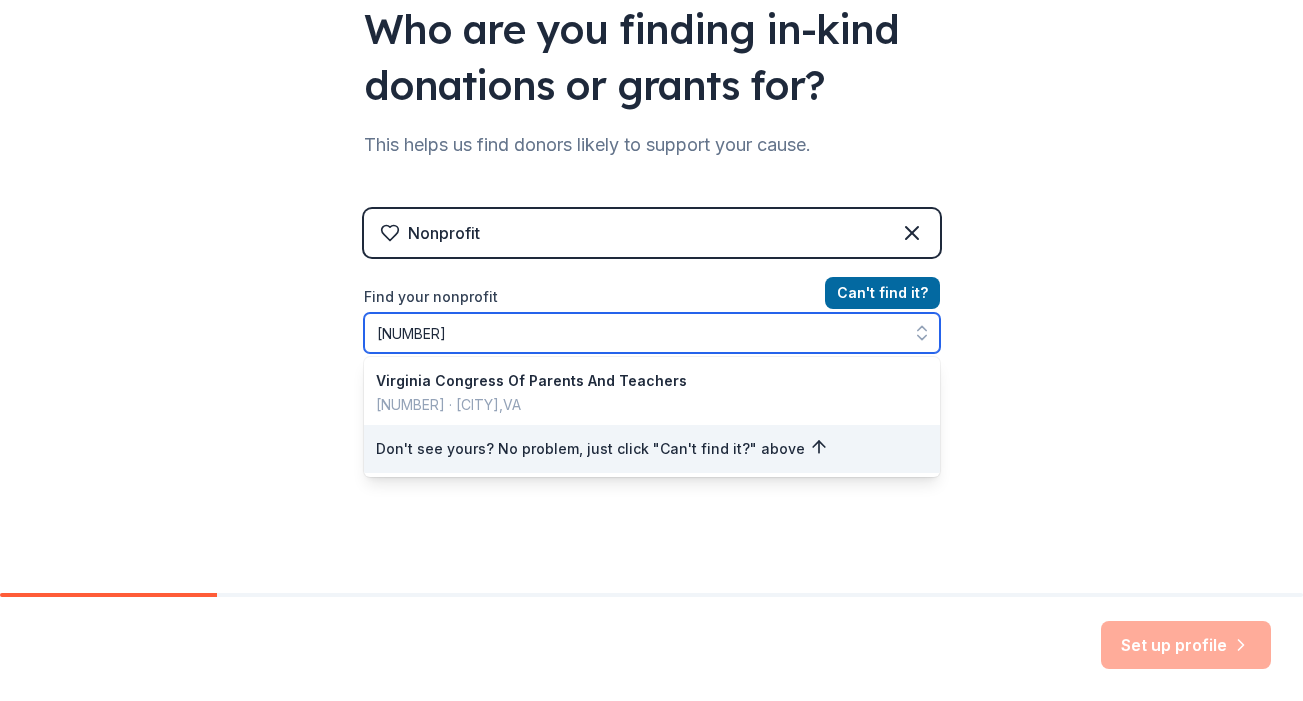 click on "541117625" at bounding box center [652, 333] 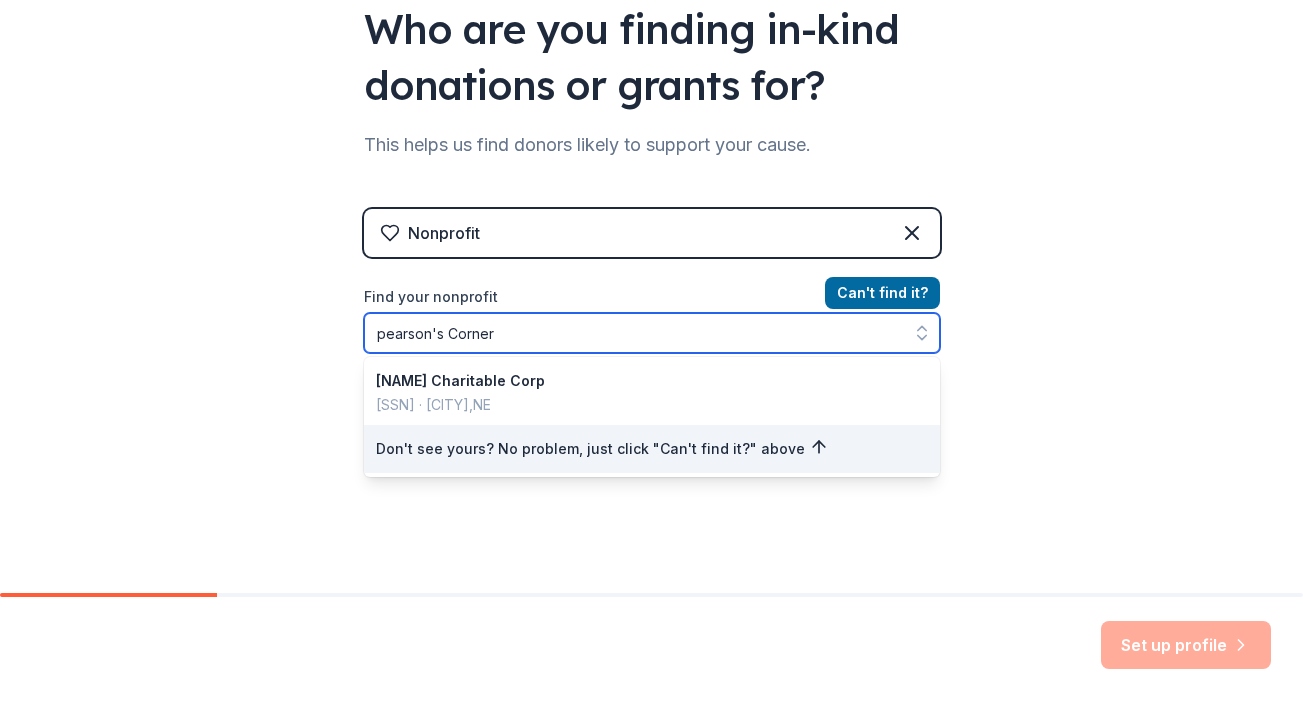 type on "pearson's corner" 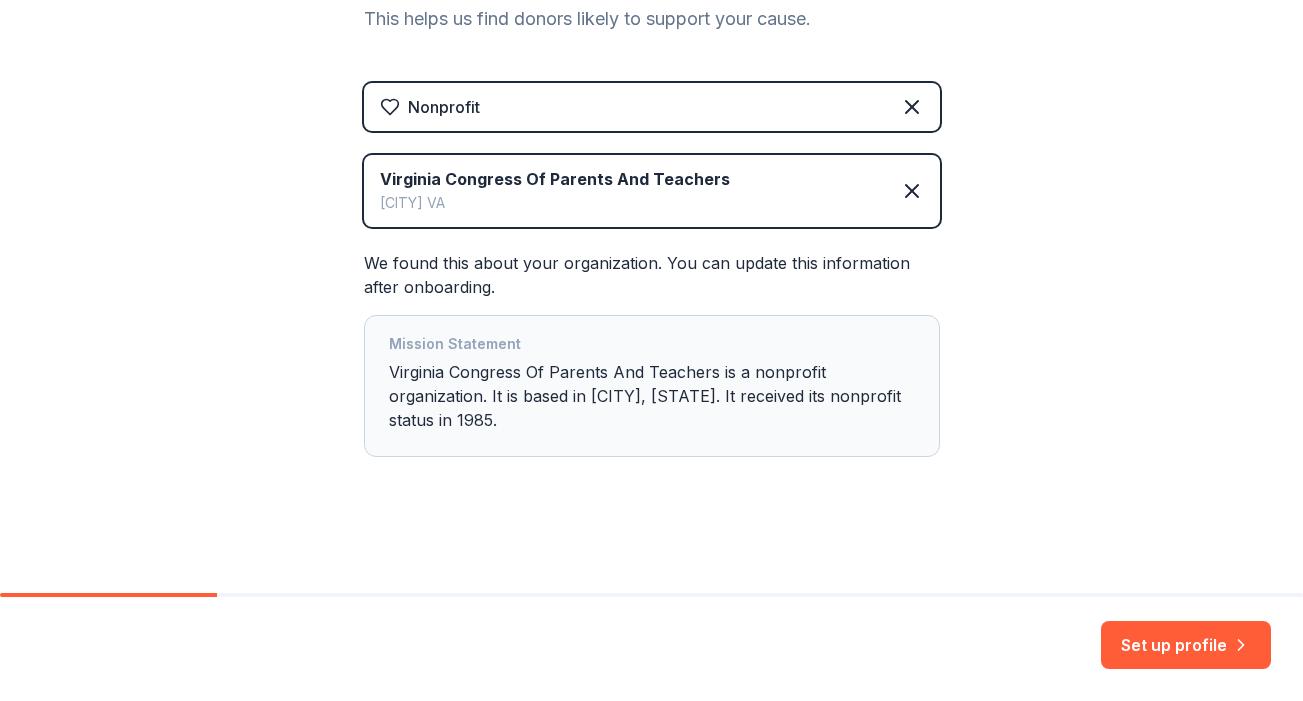 scroll, scrollTop: 332, scrollLeft: 0, axis: vertical 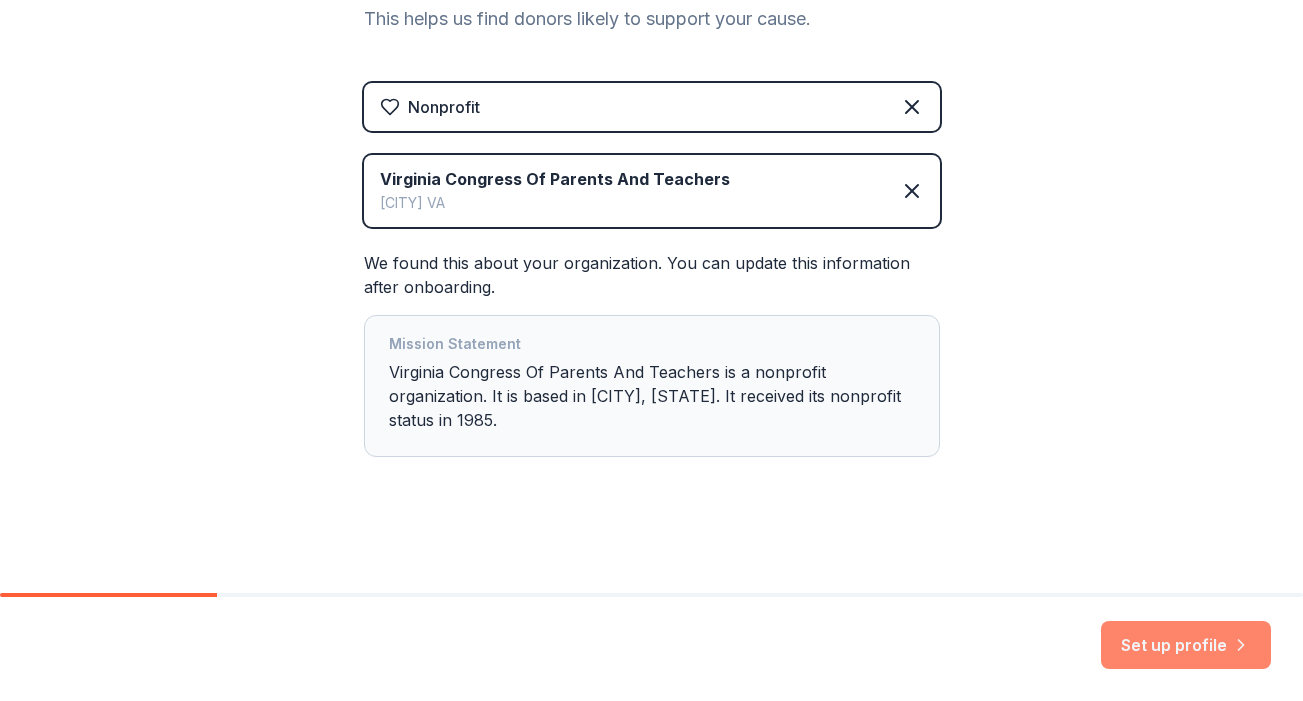 click on "Set up profile" at bounding box center [1186, 645] 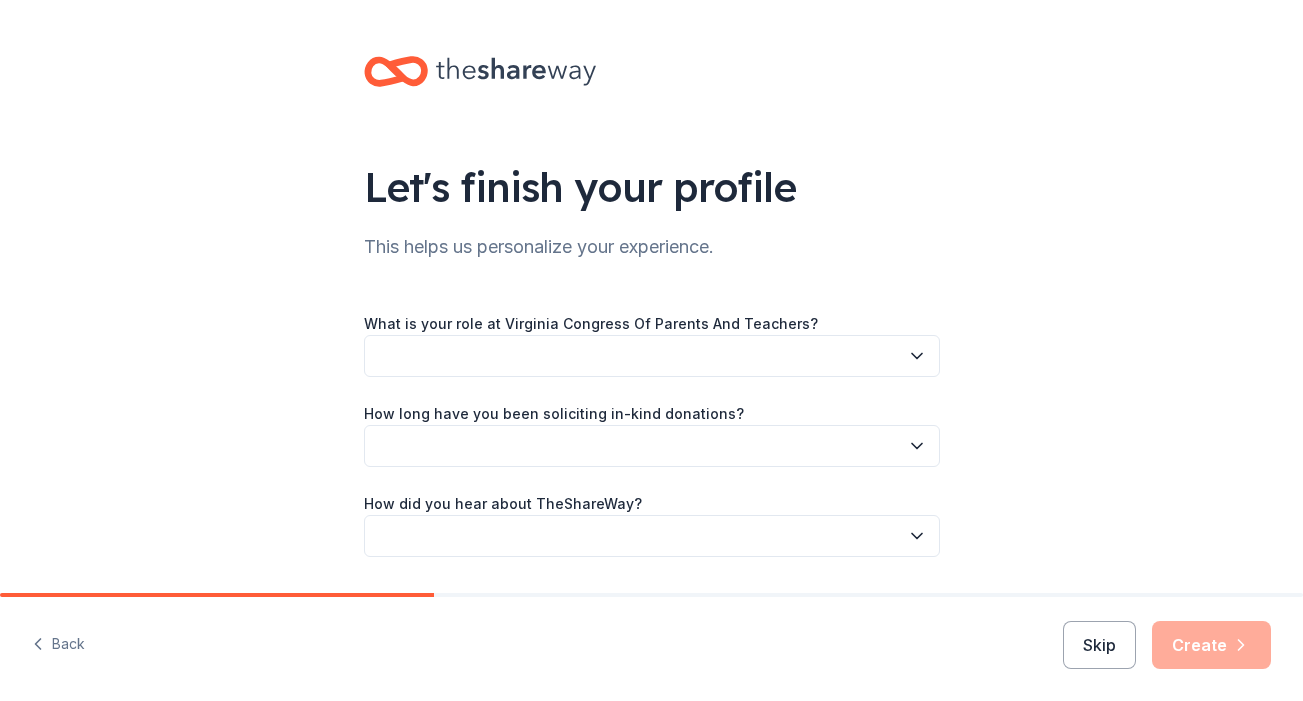 click at bounding box center [652, 356] 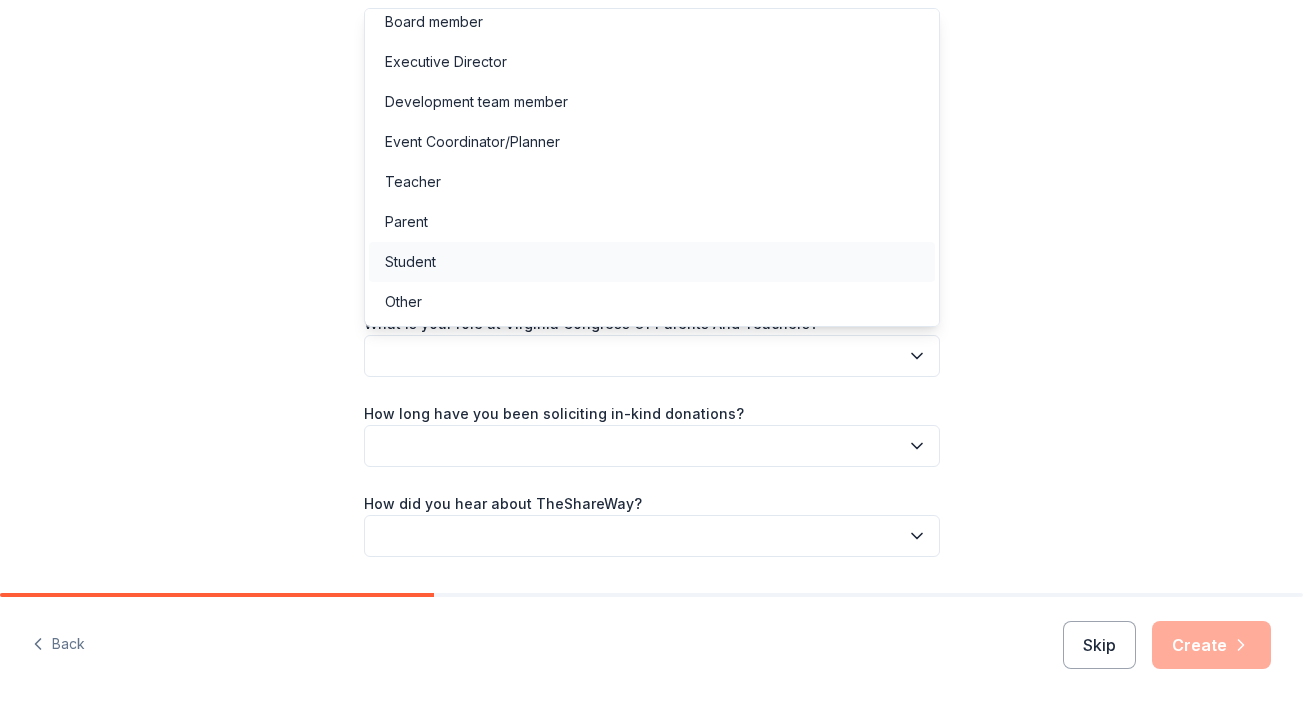 scroll, scrollTop: 0, scrollLeft: 0, axis: both 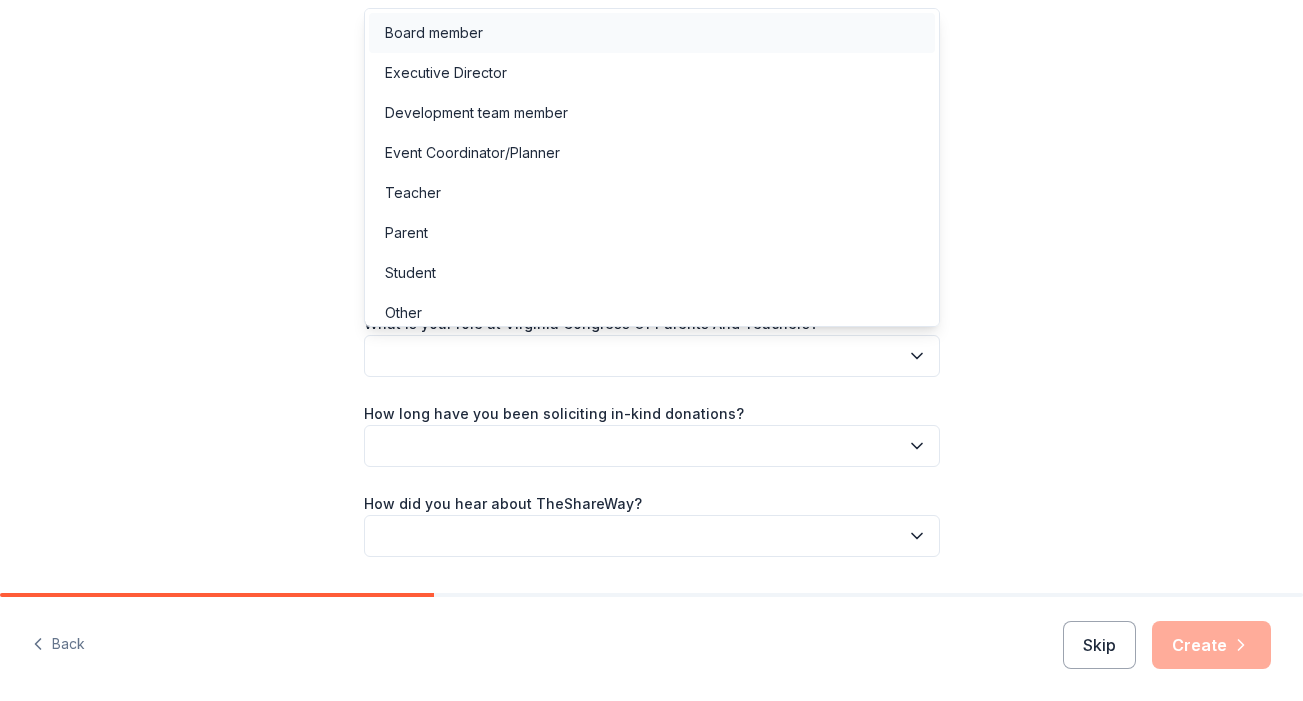click on "Board member" at bounding box center (652, 33) 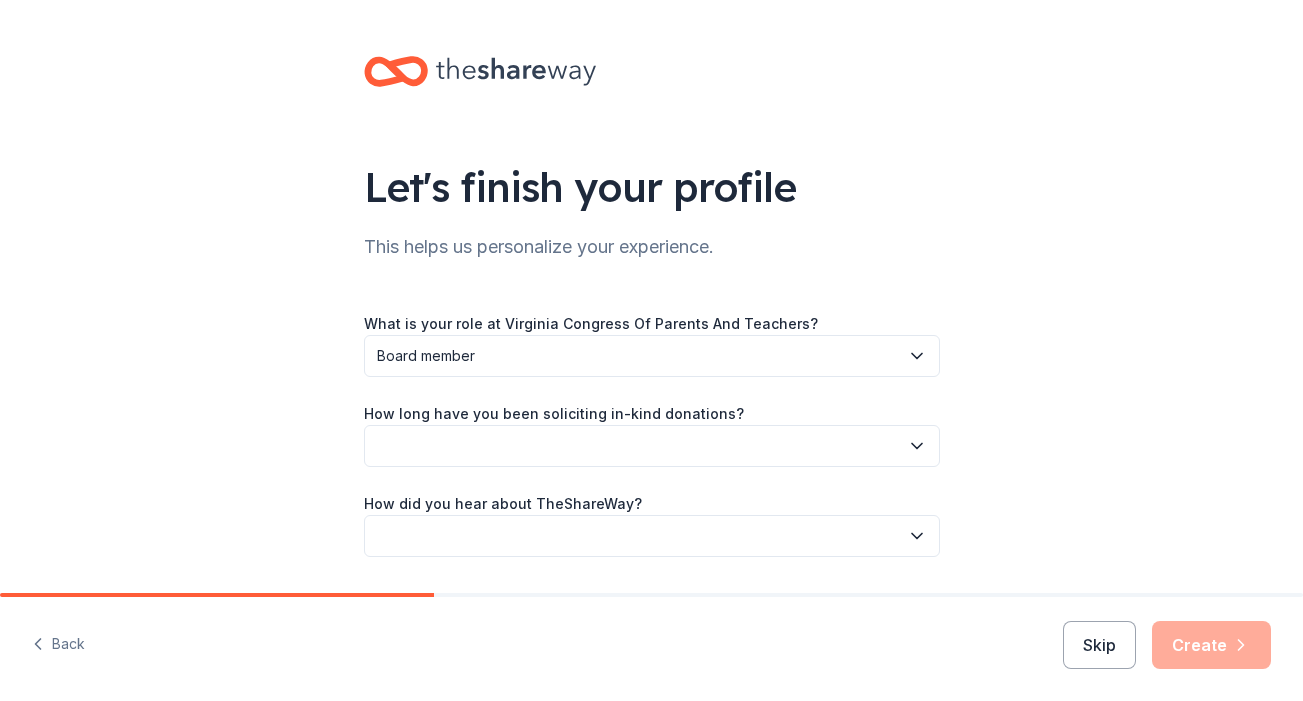 click at bounding box center (652, 446) 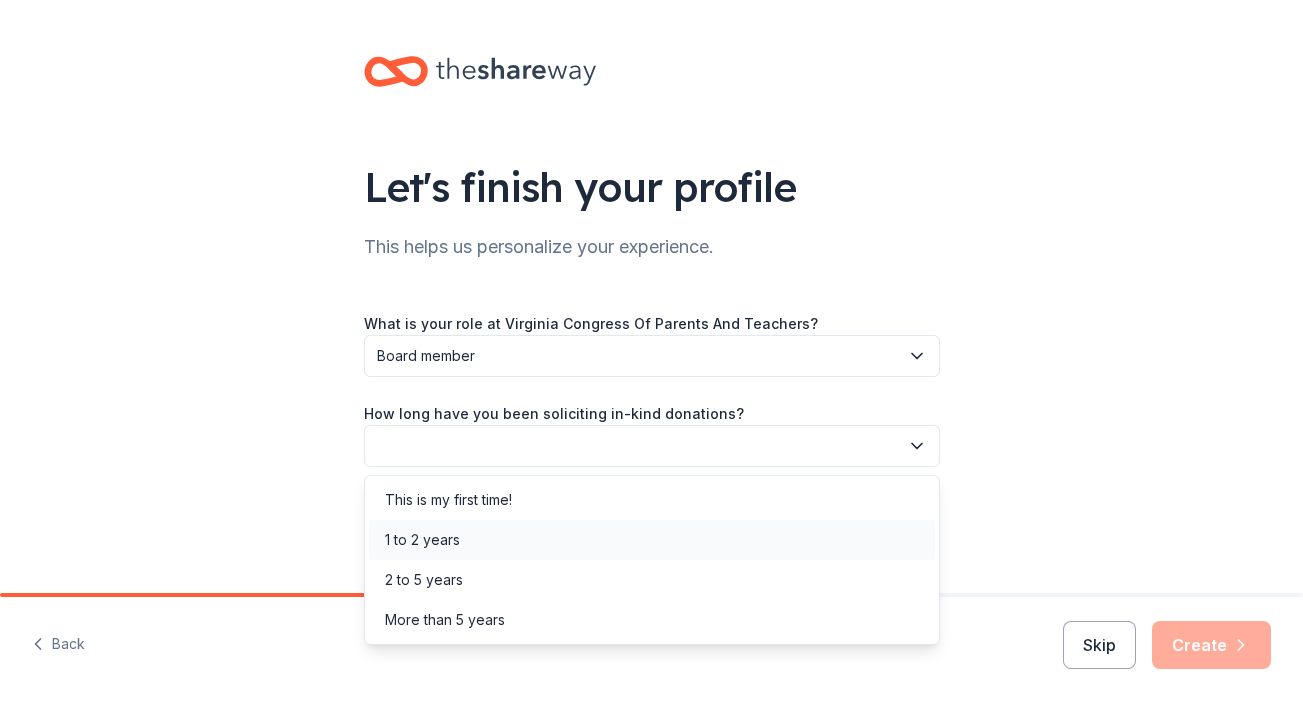 click on "1 to 2 years" at bounding box center (652, 540) 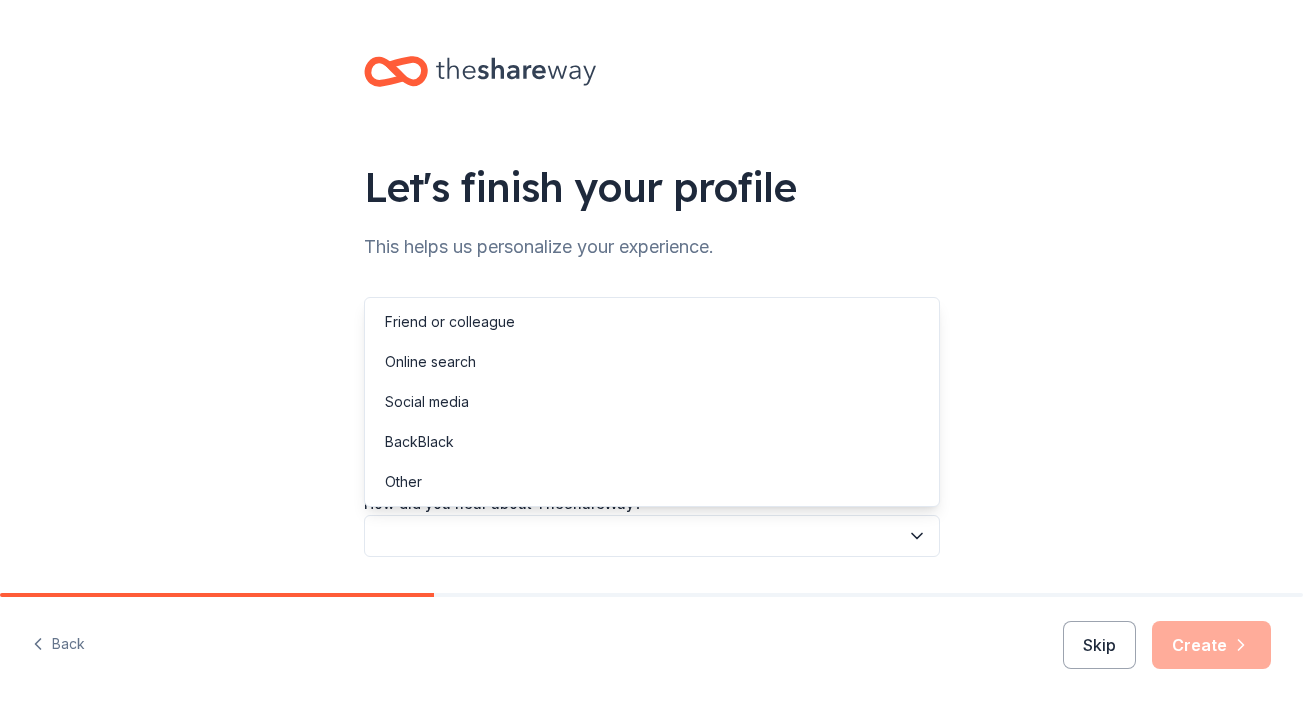 click at bounding box center (652, 536) 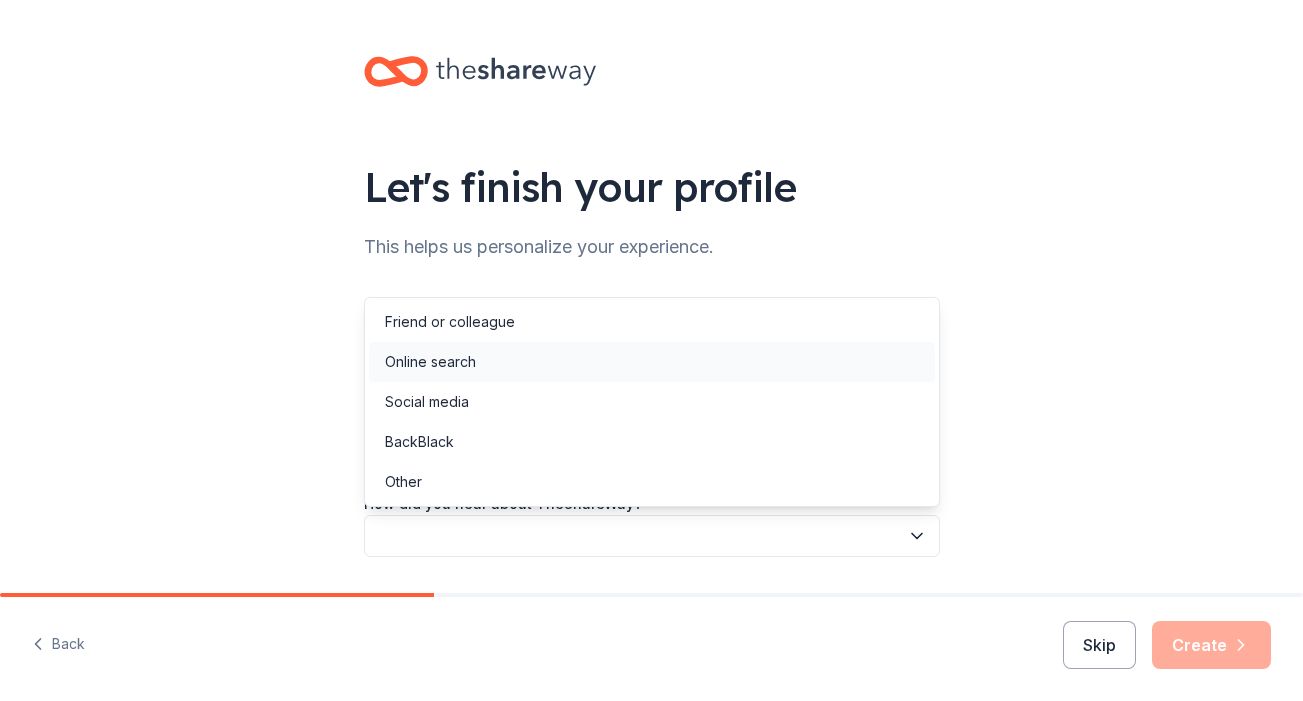 click on "Online search" at bounding box center (652, 362) 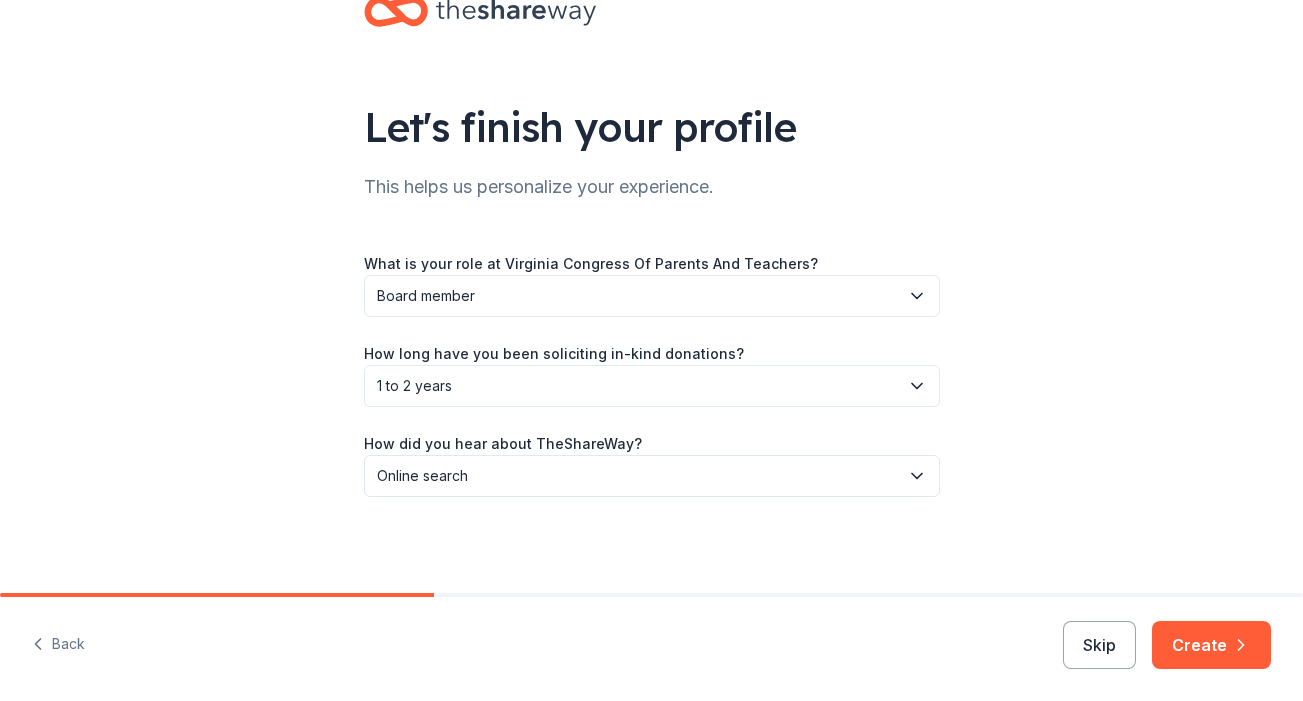 scroll, scrollTop: 60, scrollLeft: 0, axis: vertical 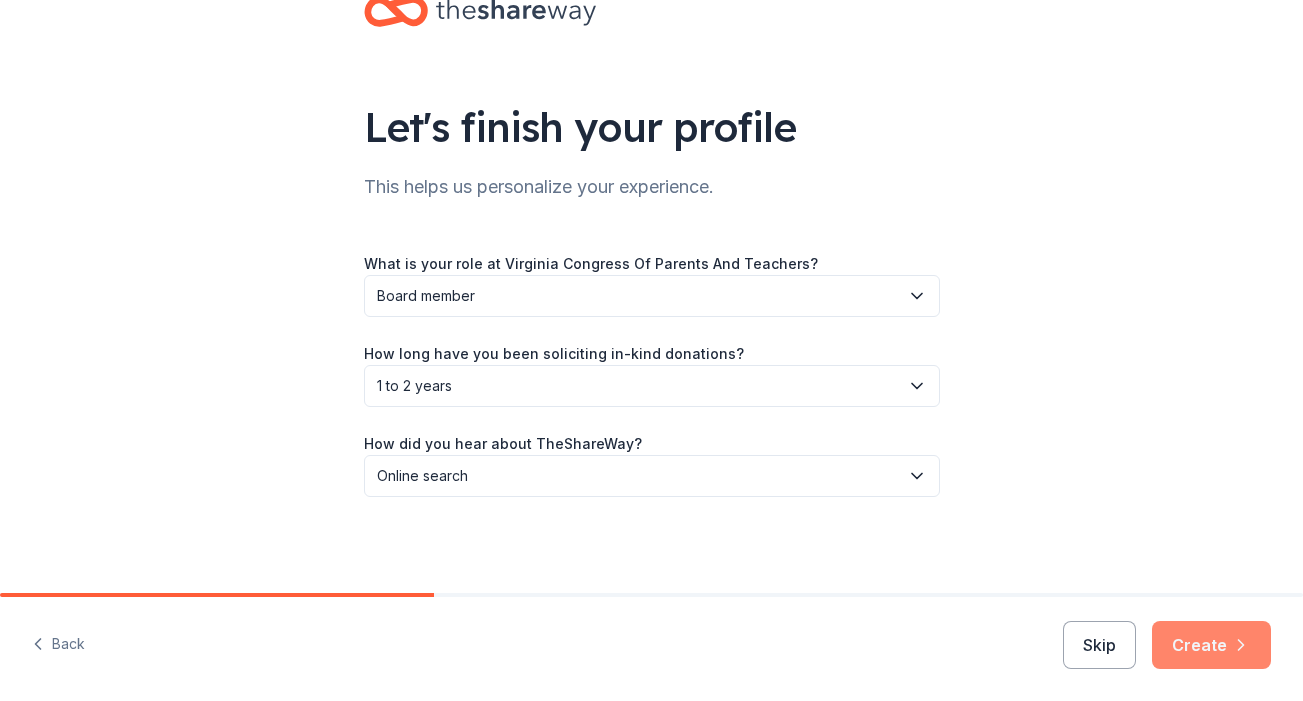 click on "Create" at bounding box center [1211, 645] 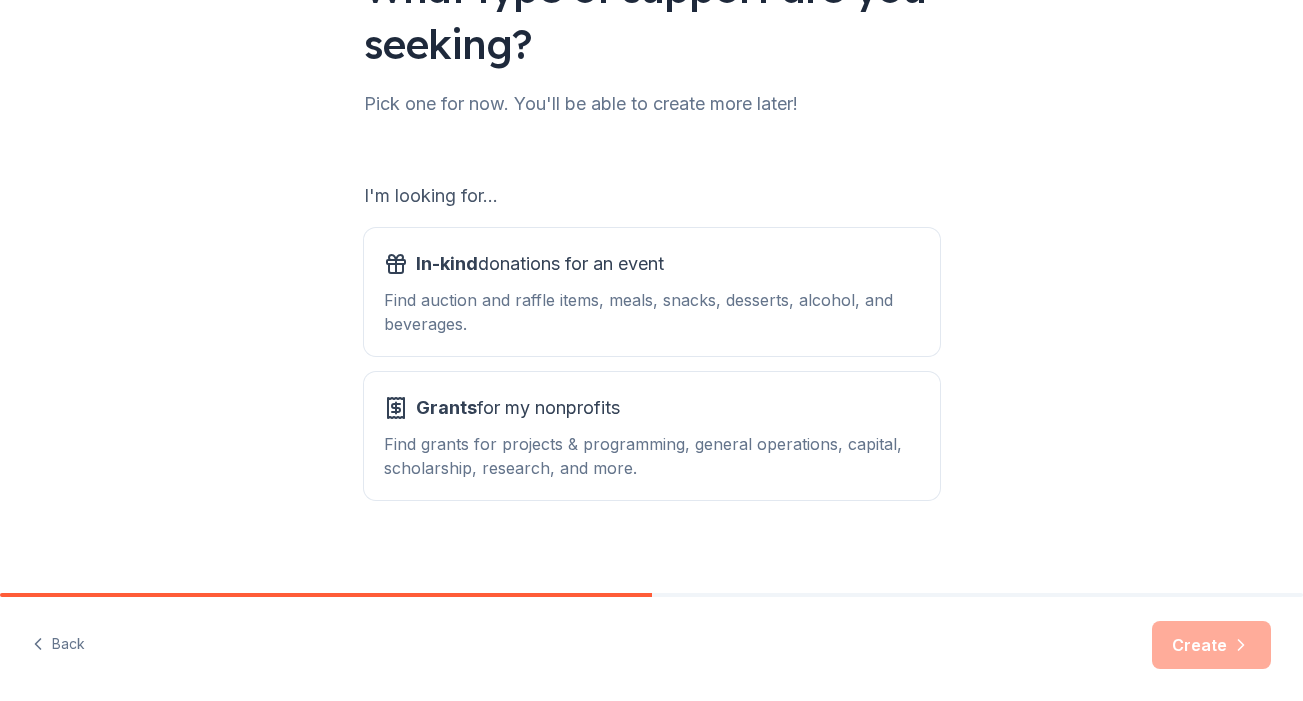 scroll, scrollTop: 200, scrollLeft: 0, axis: vertical 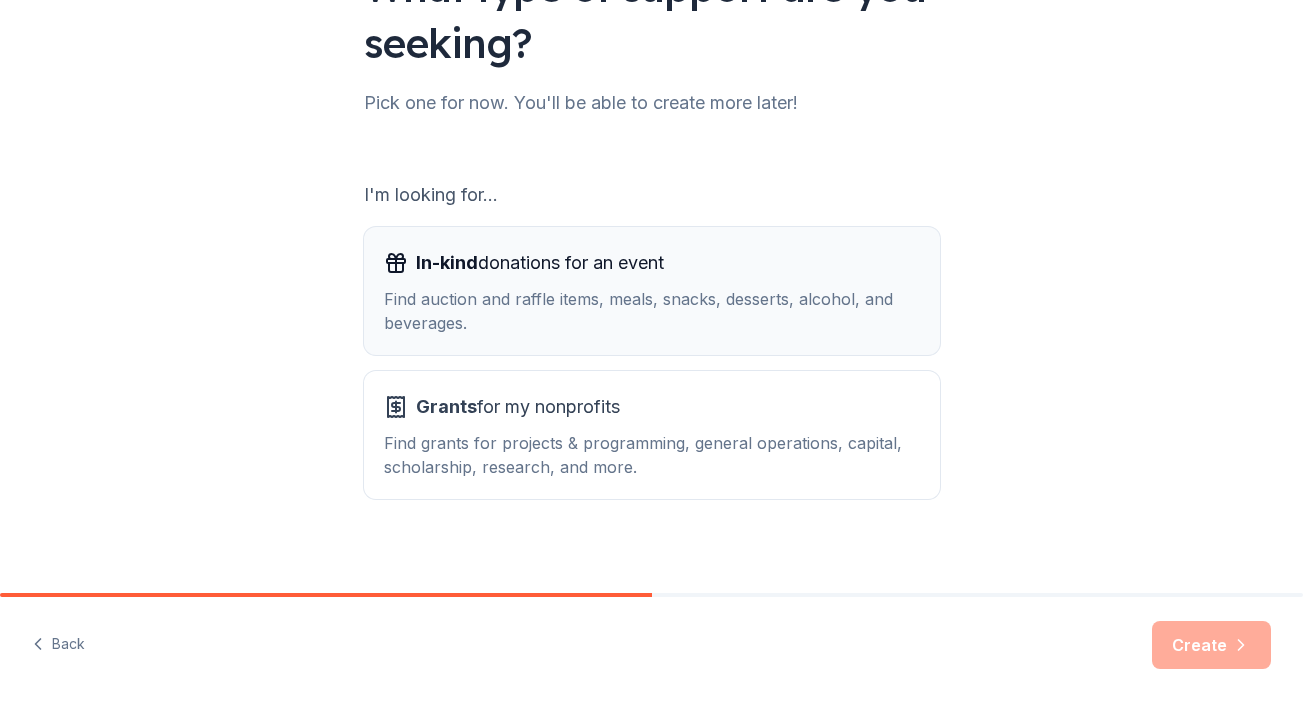 click on "In-kind  donations for an event Find auction and raffle items, meals, snacks, desserts, alcohol, and beverages." at bounding box center (652, 291) 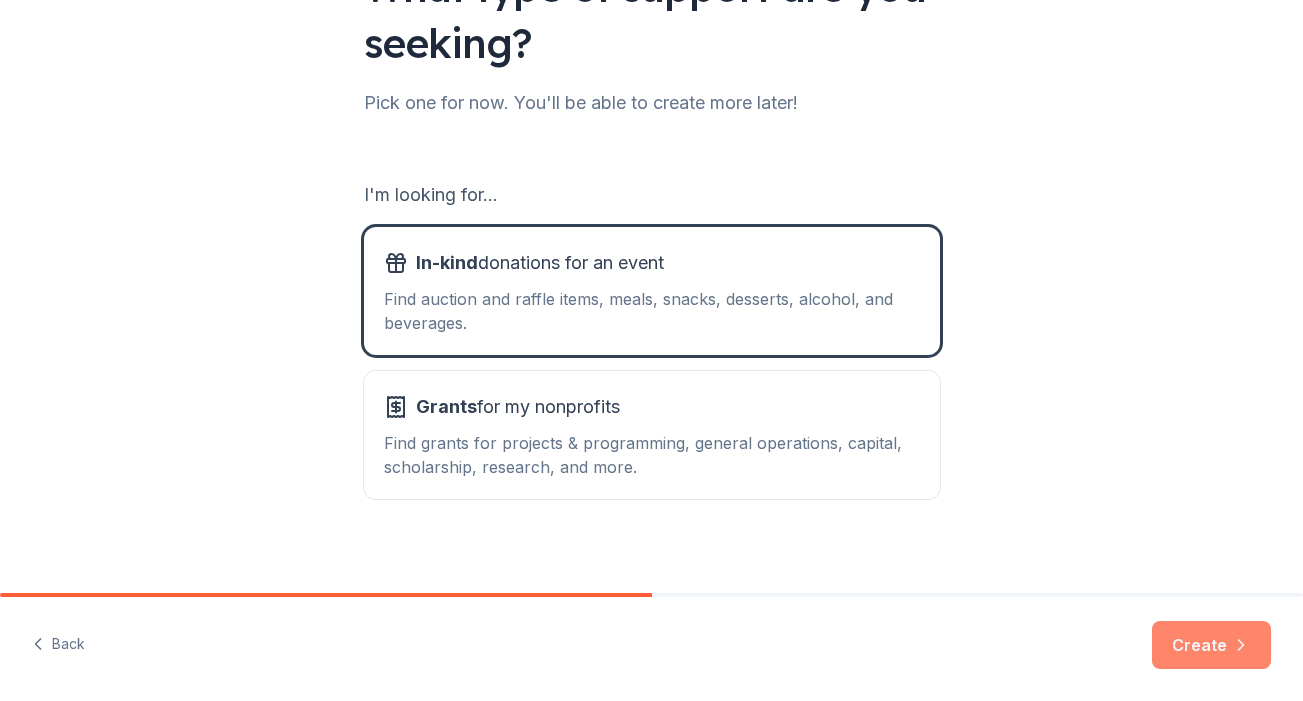 click on "Create" at bounding box center (1211, 645) 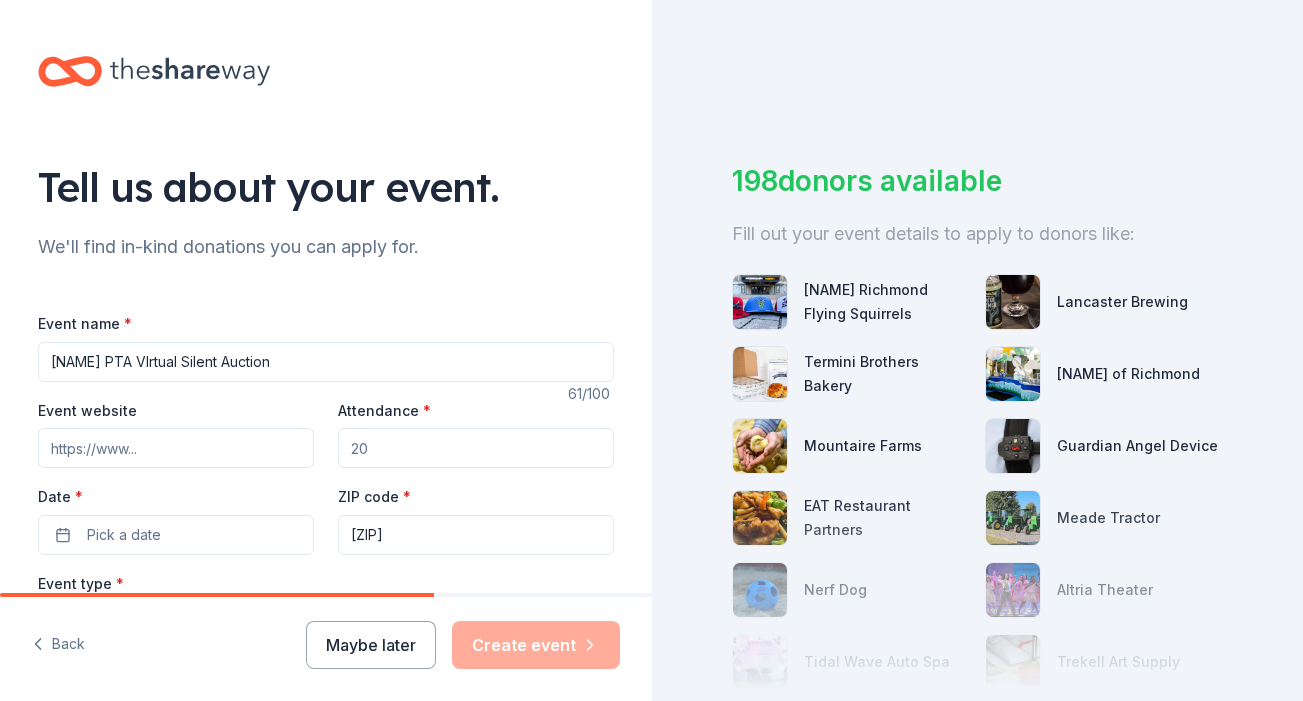 type on "Pearson's Corner Elementary School PTA VIrtual Silent Auction" 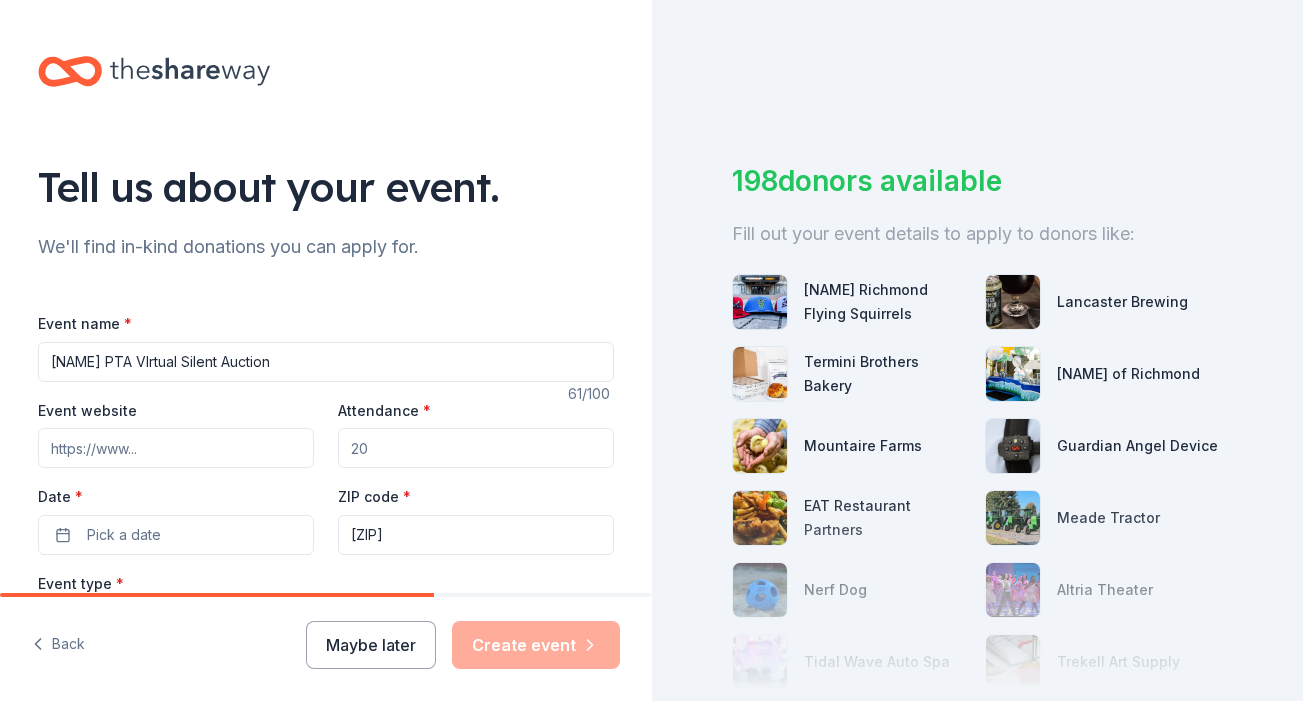 click on "Attendance *" at bounding box center [476, 448] 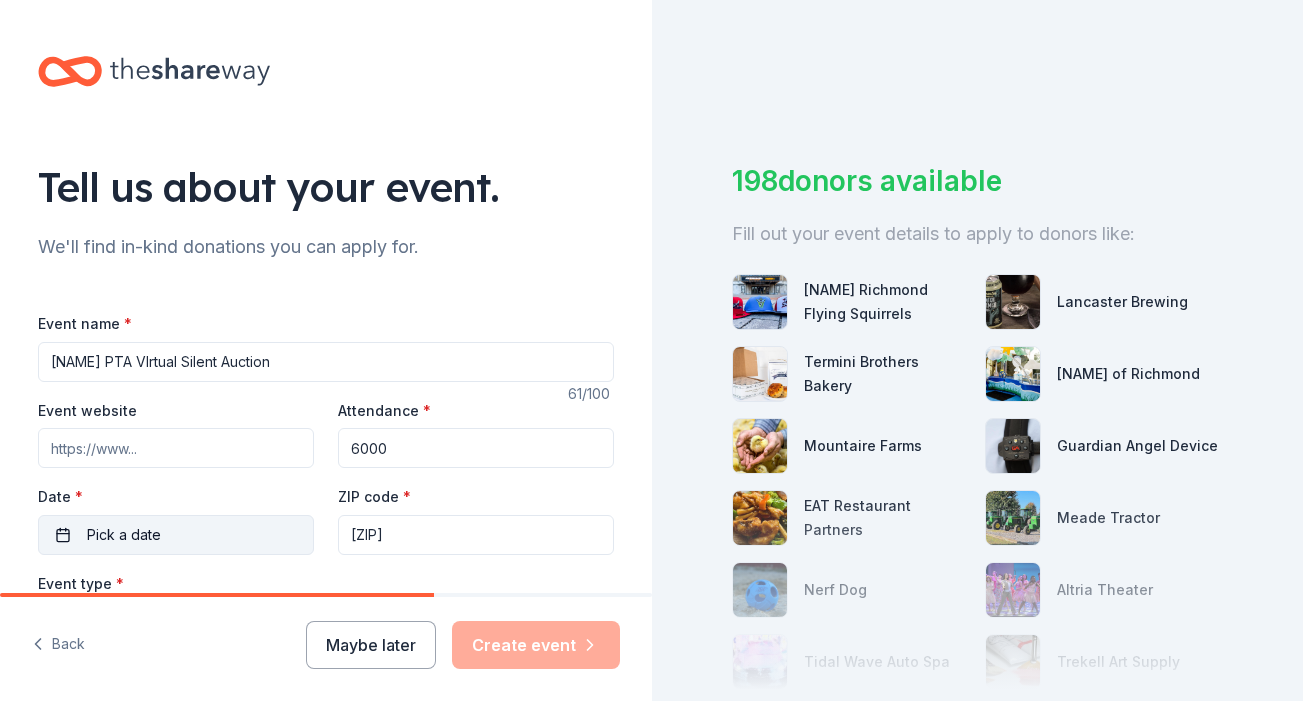 type on "6000" 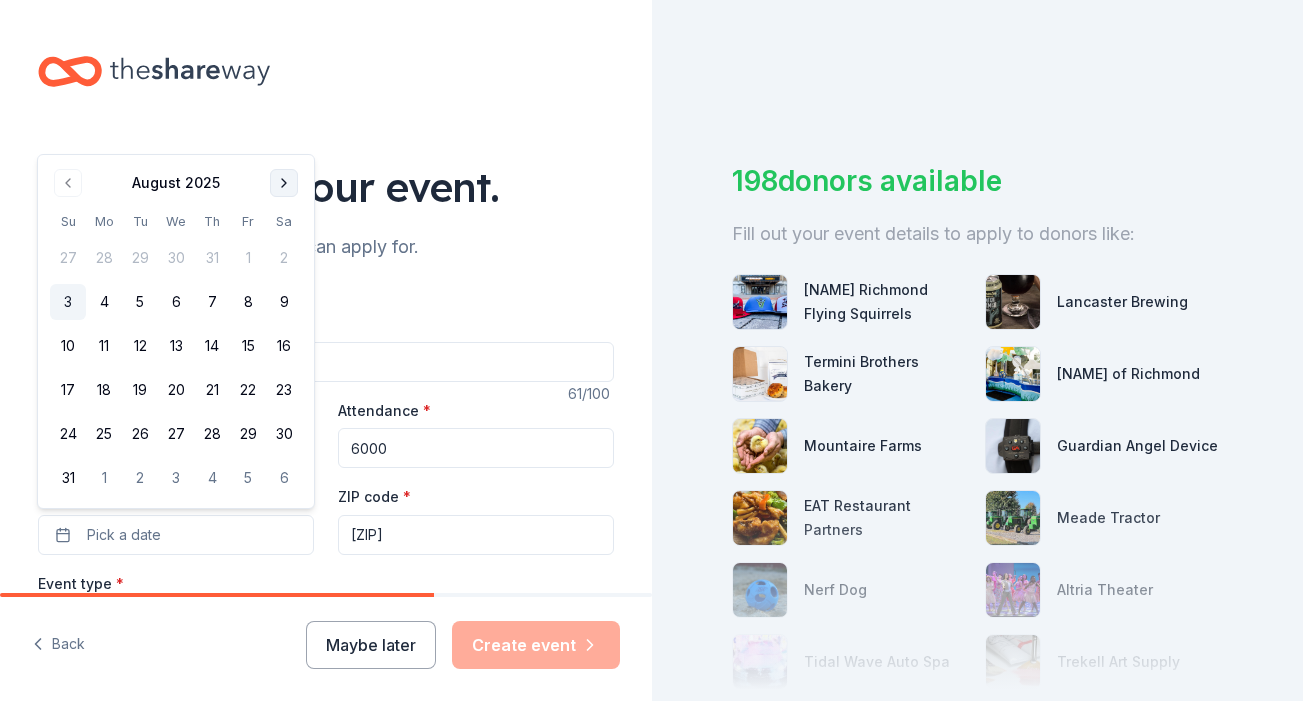 click at bounding box center [284, 183] 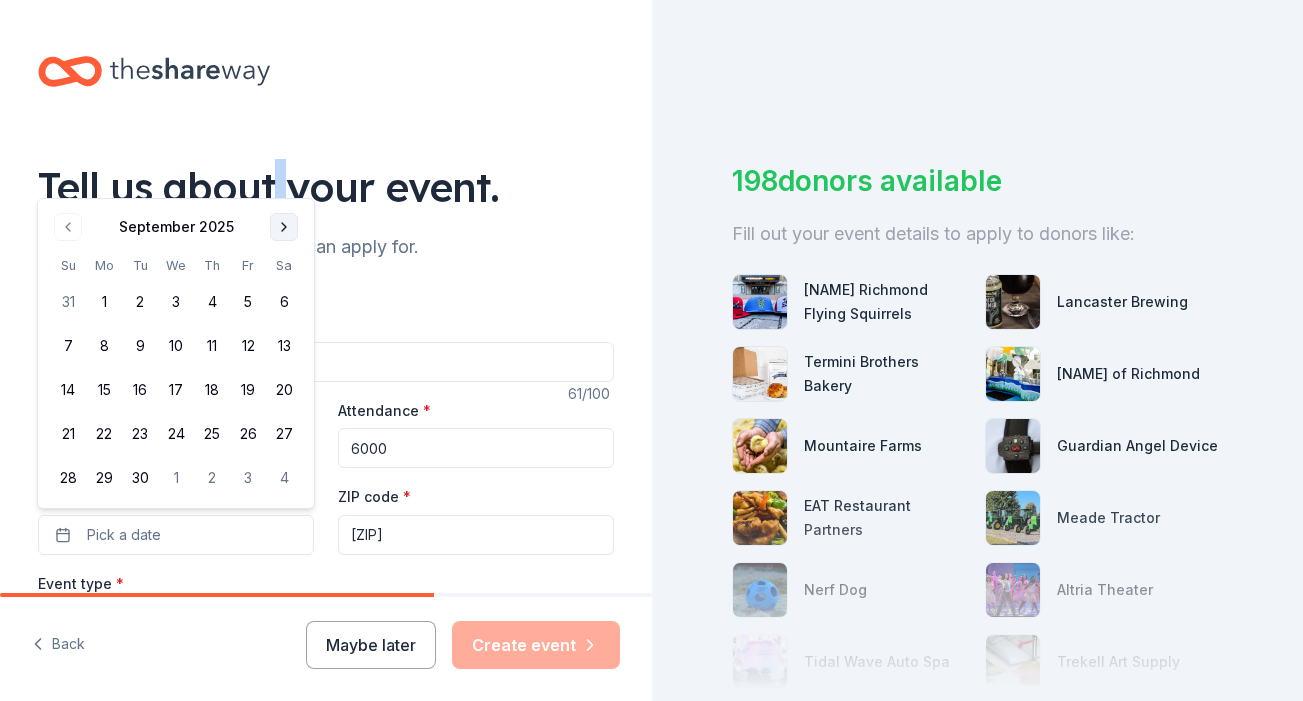 click on "Tell us about your event." at bounding box center [326, 187] 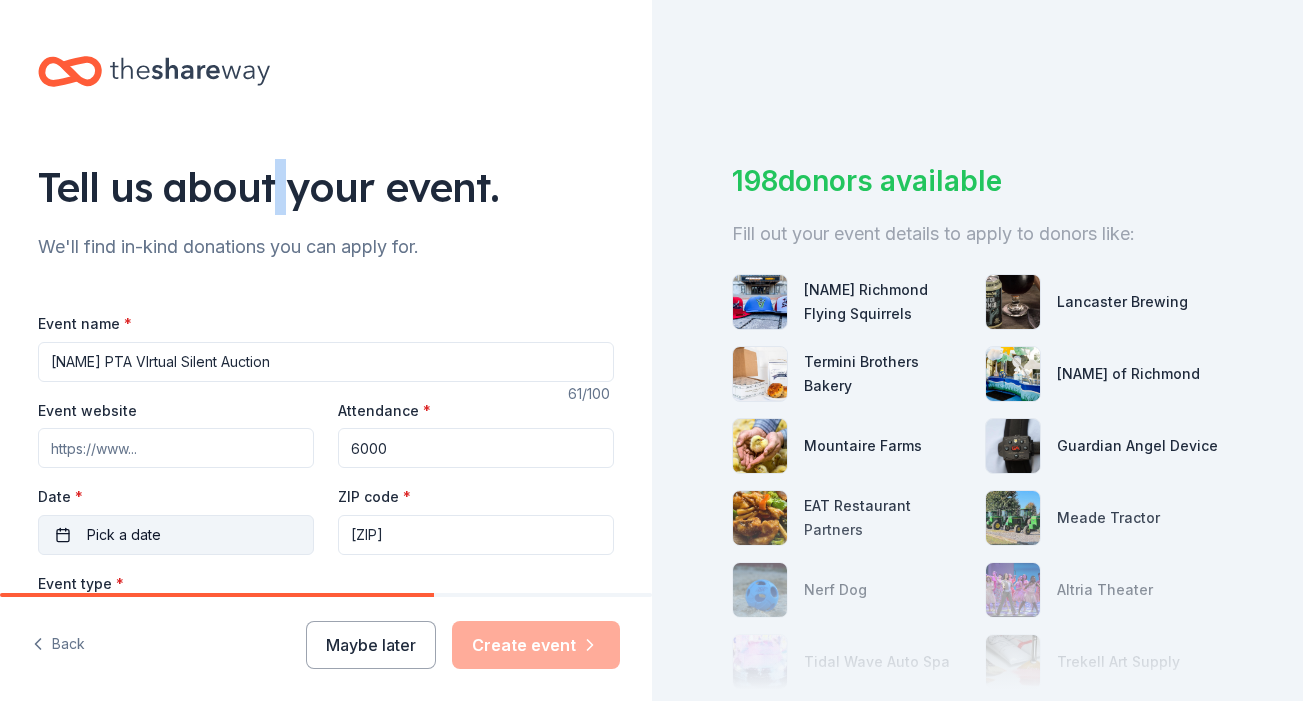 click on "Pick a date" at bounding box center (176, 535) 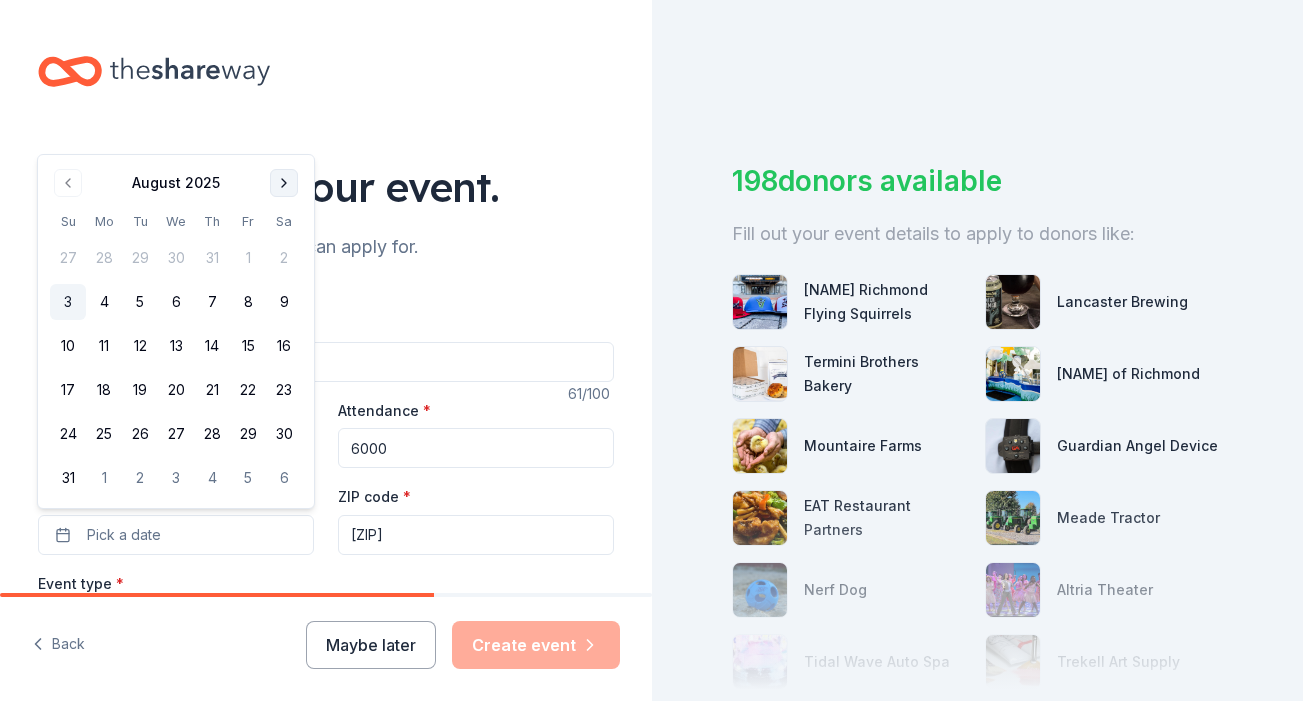 click at bounding box center (284, 183) 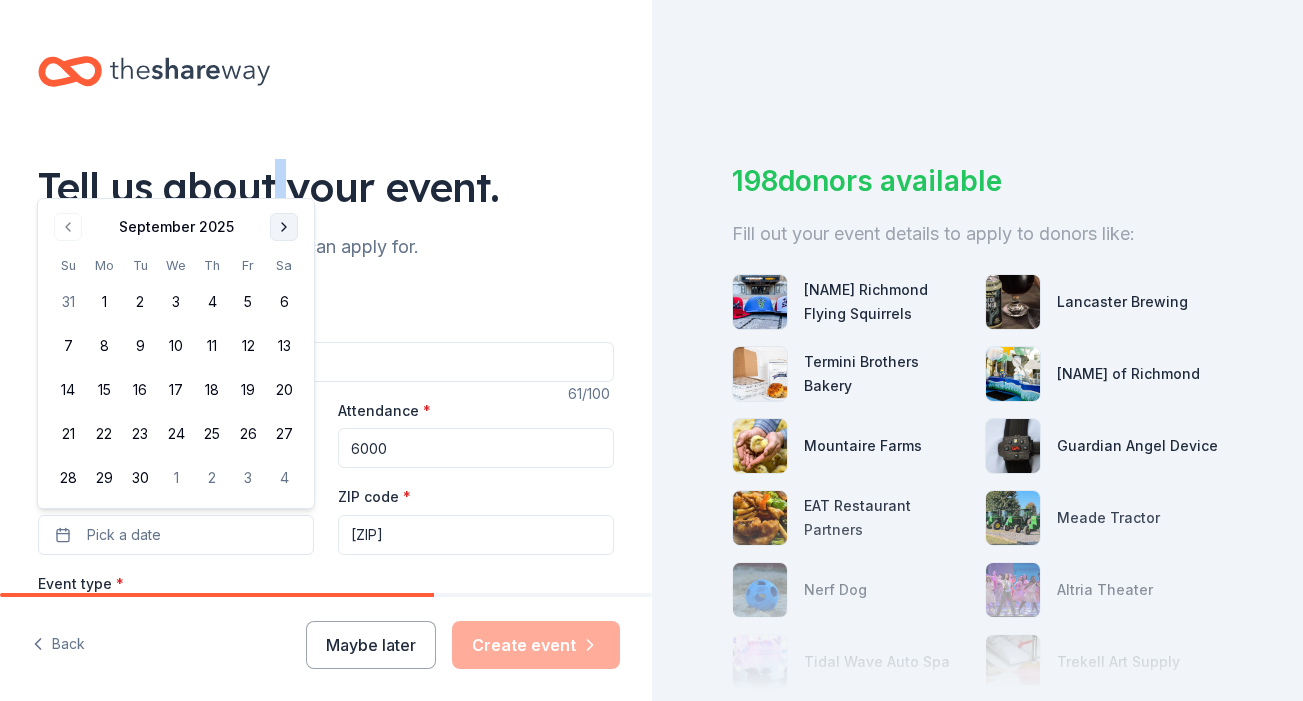 click at bounding box center (284, 227) 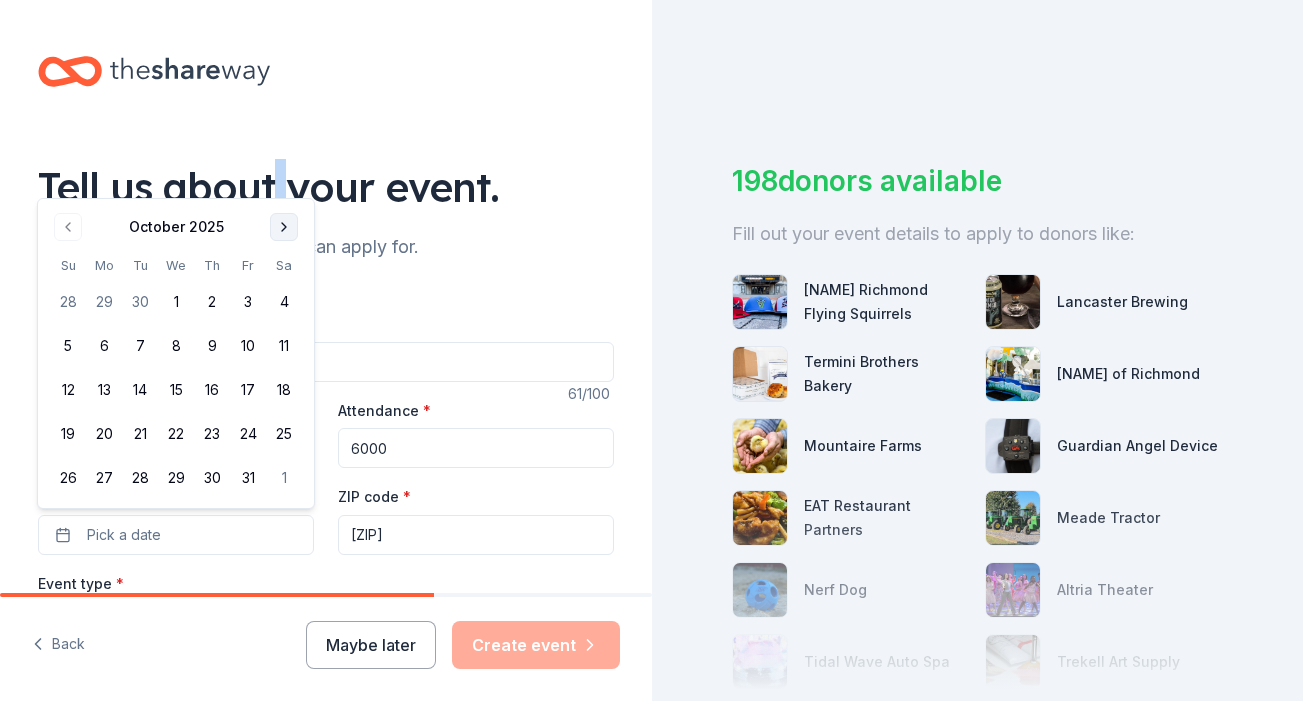 click at bounding box center [284, 227] 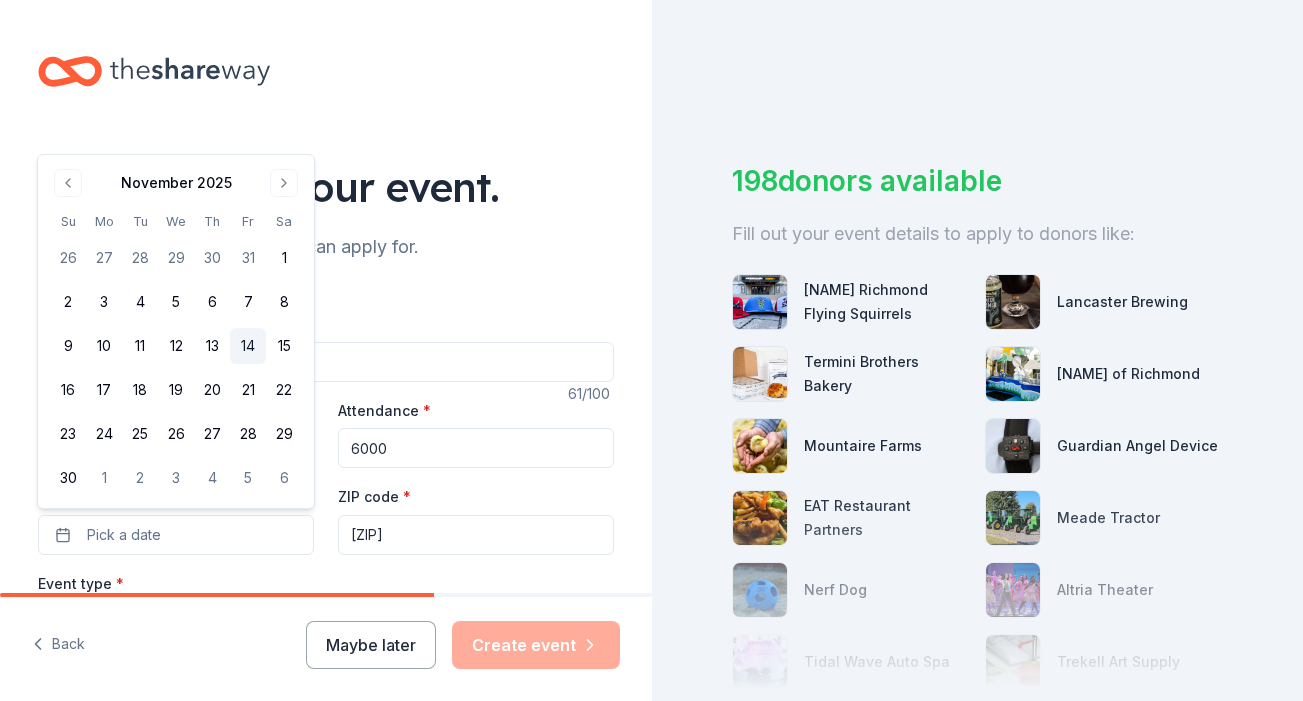 click on "14" at bounding box center [248, 346] 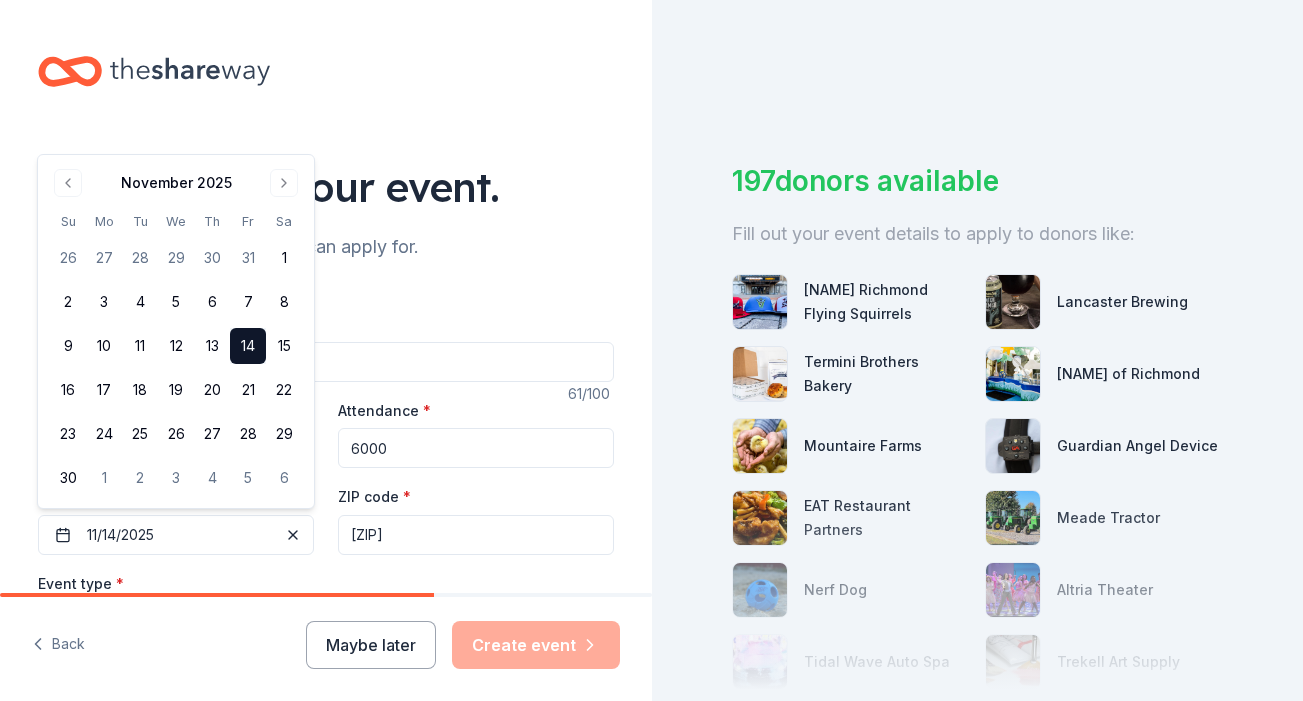 click on "Tell us about your event. We'll find in-kind donations you can apply for. Event name * Pearson's Corner Elementary School PTA VIrtual Silent Auction 61 /100 Event website Attendance * 6000 Date * 11/14/2025 ZIP code * 23116 Event type * Select Demographic Select We use this information to help brands find events with their target demographic to sponsor their products. Mailing address Apt/unit Description What are you looking for? * Auction & raffle Meals Snacks Desserts Alcohol Beverages Send me reminders Email me reminders of donor application deadlines Recurring event" at bounding box center (326, 665) 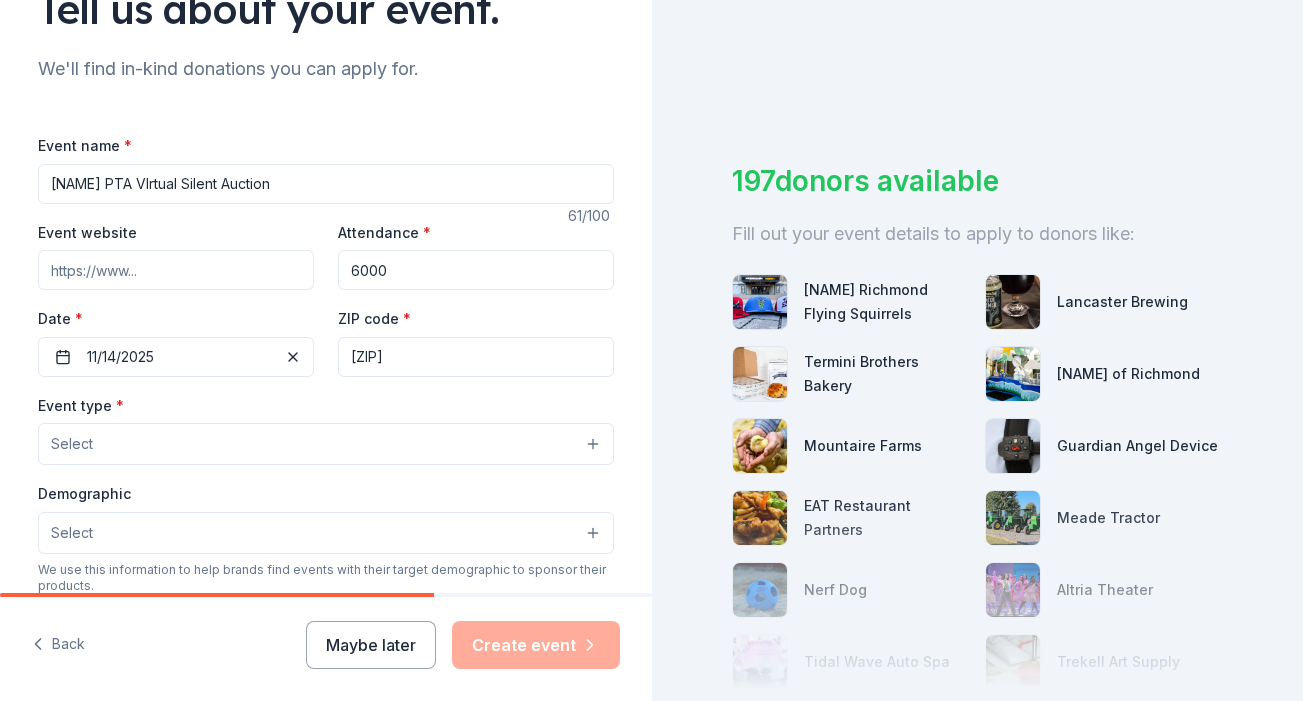 scroll, scrollTop: 188, scrollLeft: 0, axis: vertical 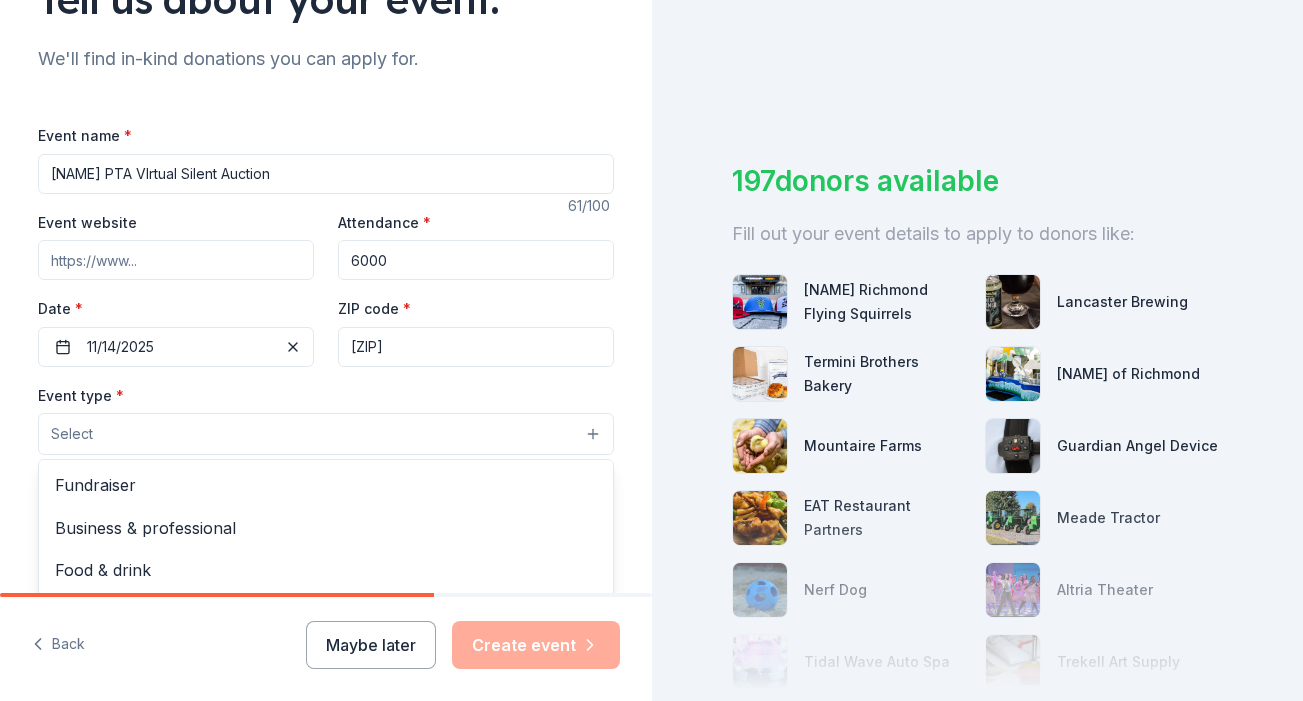 click on "Select" at bounding box center [326, 434] 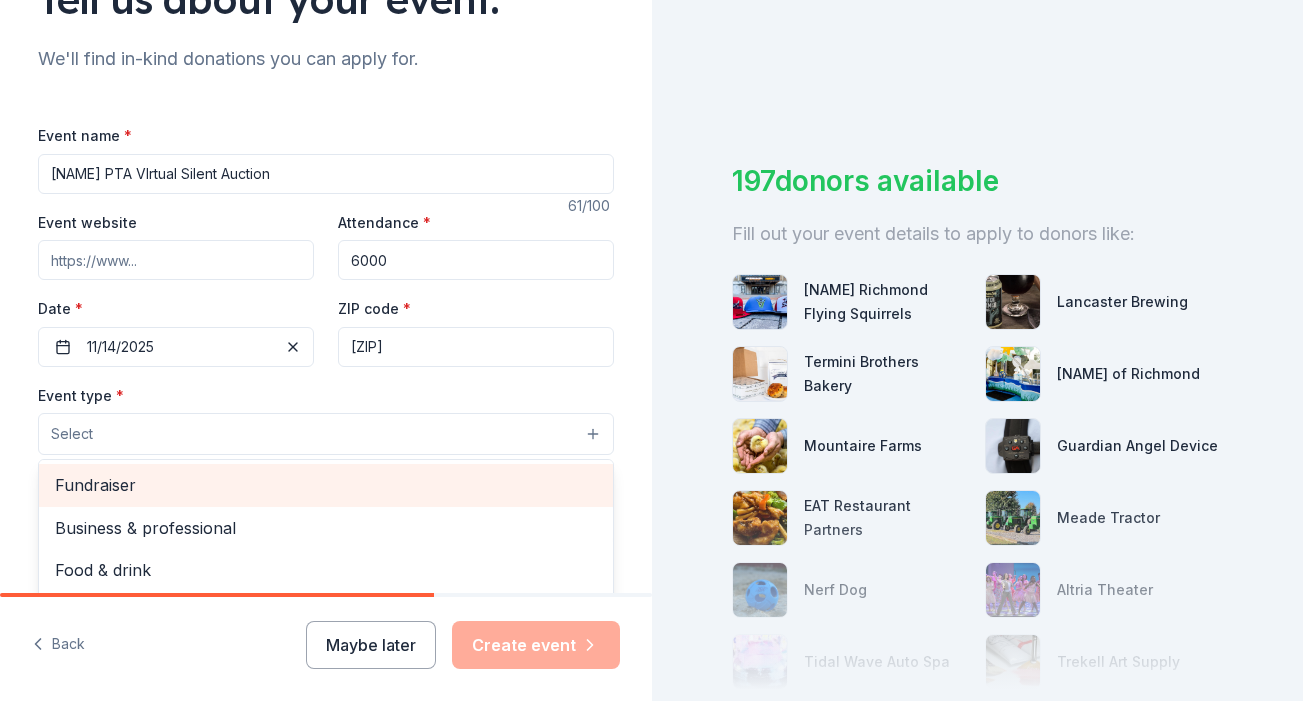 scroll, scrollTop: 0, scrollLeft: 0, axis: both 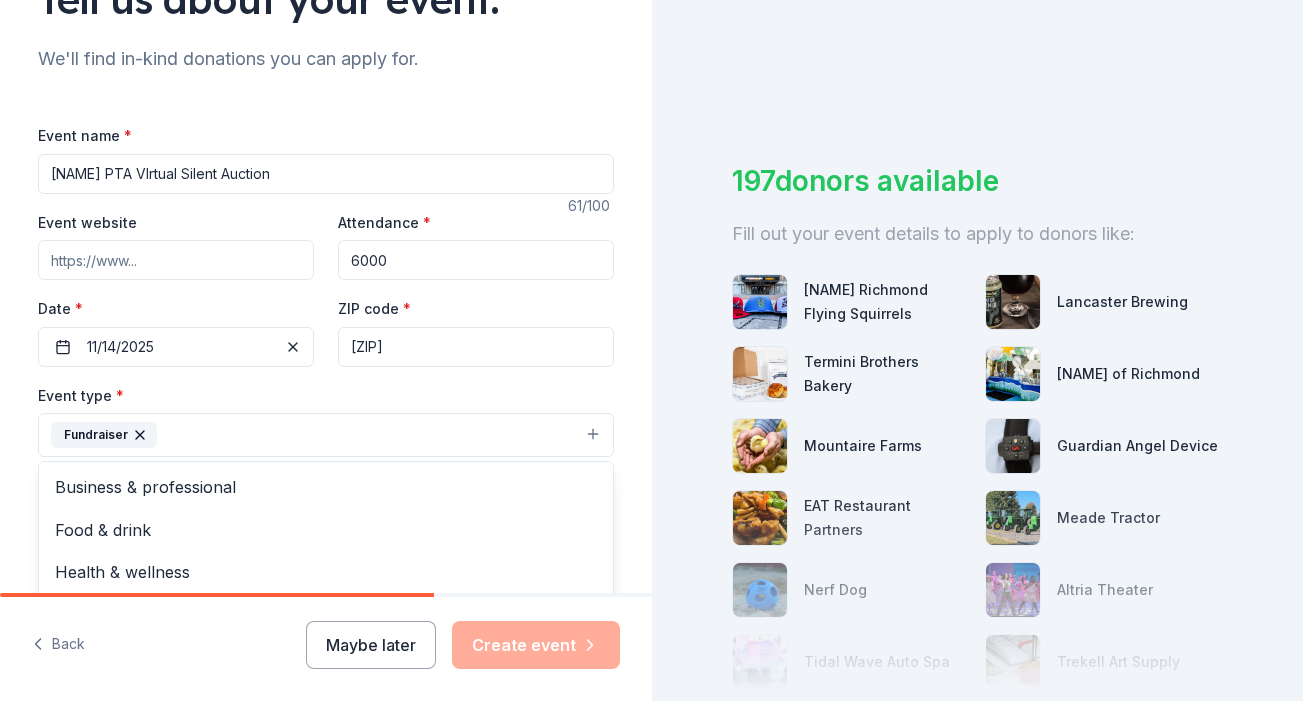click on "Event name * Pearson's Corner Elementary School PTA VIrtual Silent Auction 61 /100 Event website Attendance * 6000 Date * 11/14/2025 ZIP code * 23116 Event type * Fundraiser Business & professional Food & drink Health & wellness Hobbies Music Performing & visual arts Demographic Select We use this information to help brands find events with their target demographic to sponsor their products. Mailing address Apt/unit Description What are you looking for? * Auction & raffle Meals Snacks Desserts Alcohol Beverages Send me reminders Email me reminders of donor application deadlines Recurring event" at bounding box center (326, 586) 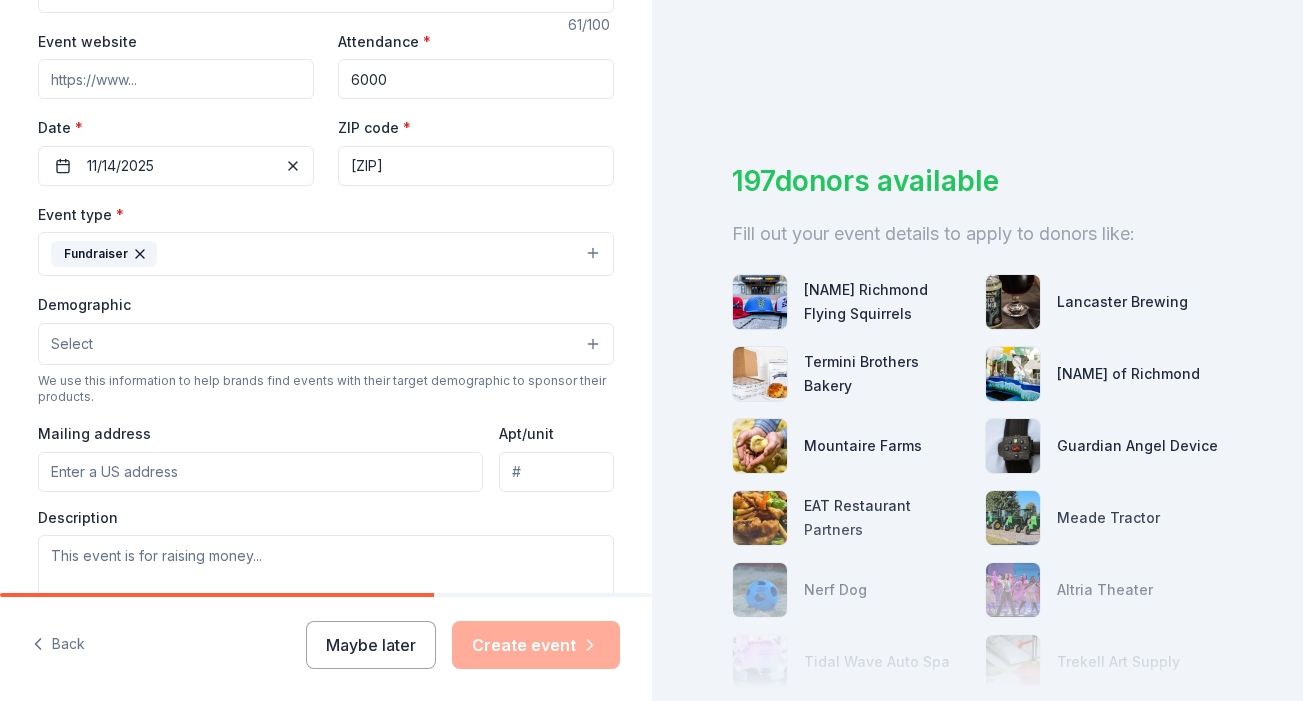 scroll, scrollTop: 370, scrollLeft: 0, axis: vertical 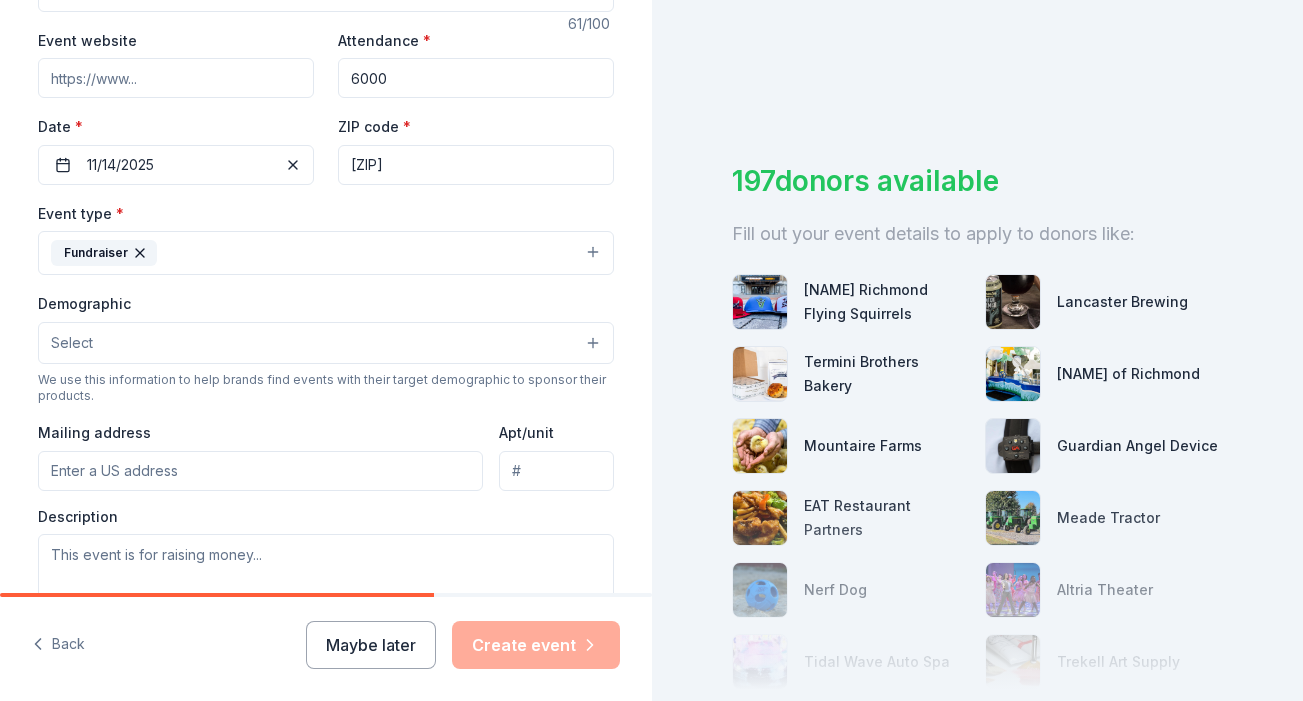 click on "Select" at bounding box center (326, 343) 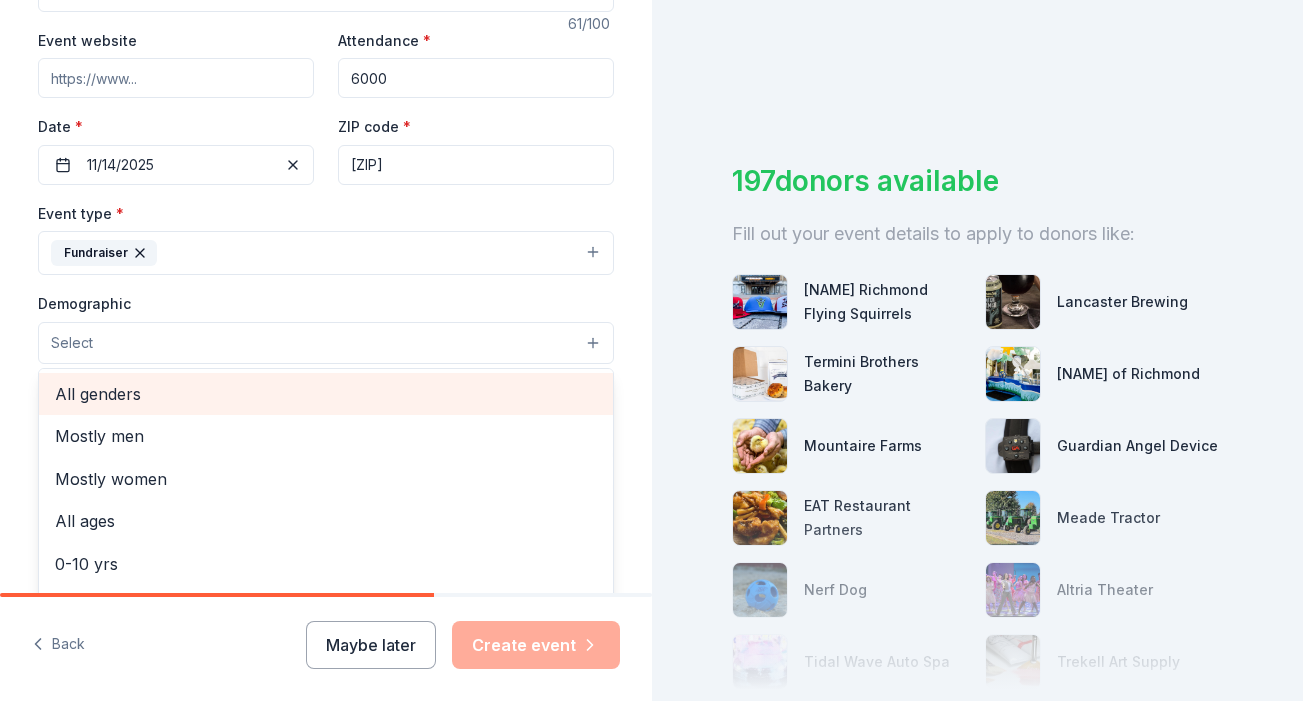 click on "All genders" at bounding box center [326, 394] 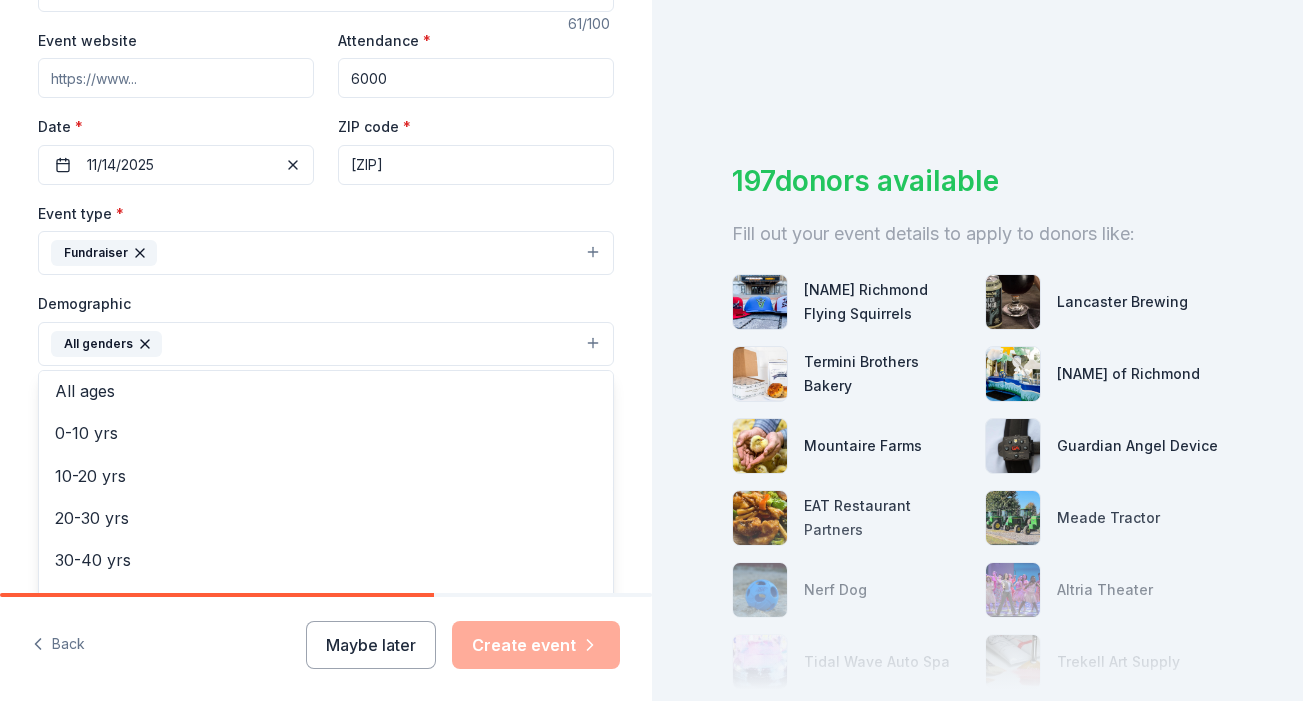 scroll, scrollTop: 82, scrollLeft: 0, axis: vertical 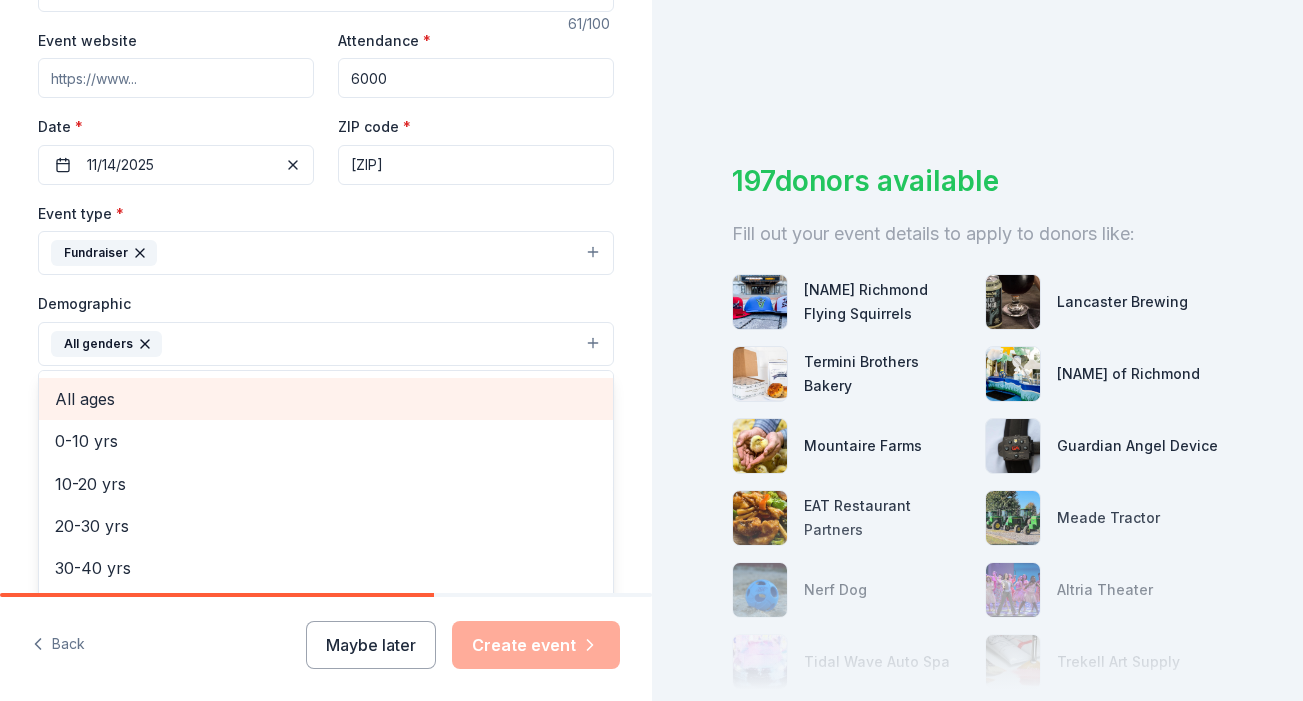 click on "All ages" at bounding box center (326, 399) 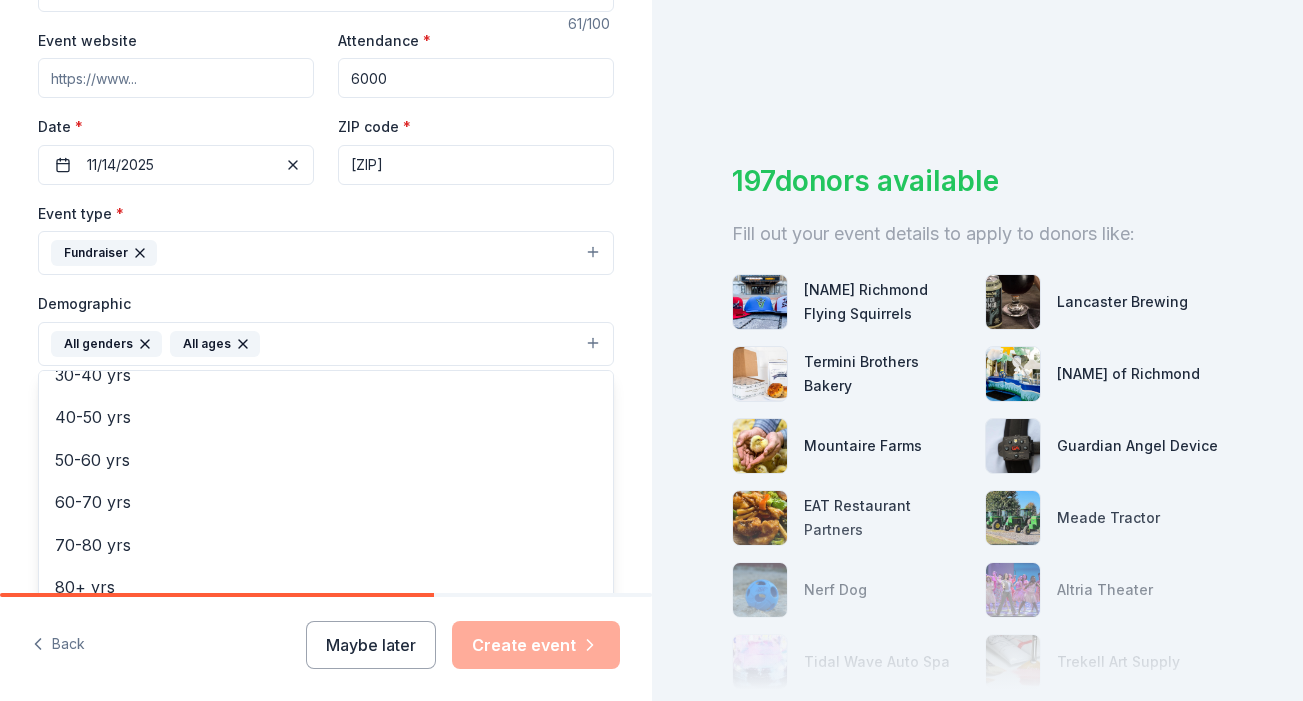 scroll, scrollTop: 232, scrollLeft: 0, axis: vertical 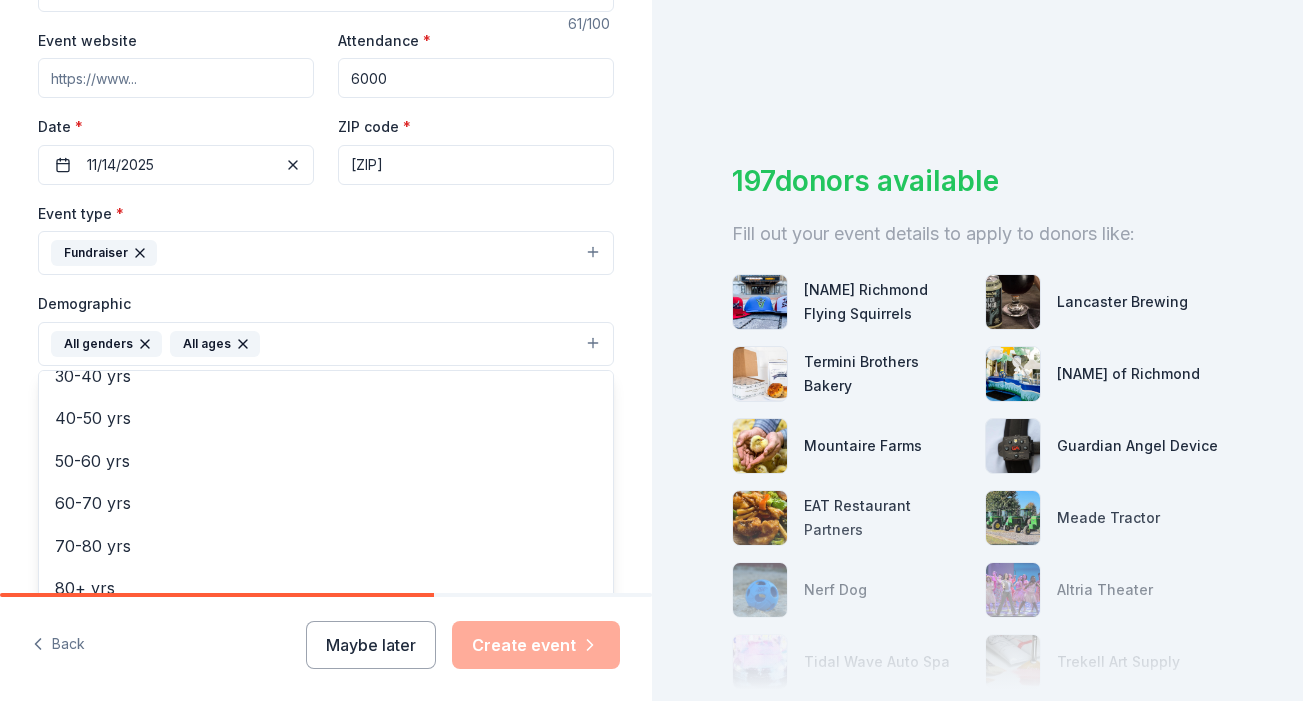 click on "Demographic All genders All ages Mostly men Mostly women 0-10 yrs 10-20 yrs 20-30 yrs 30-40 yrs 40-50 yrs 50-60 yrs 60-70 yrs 70-80 yrs 80+ yrs" at bounding box center [326, 328] 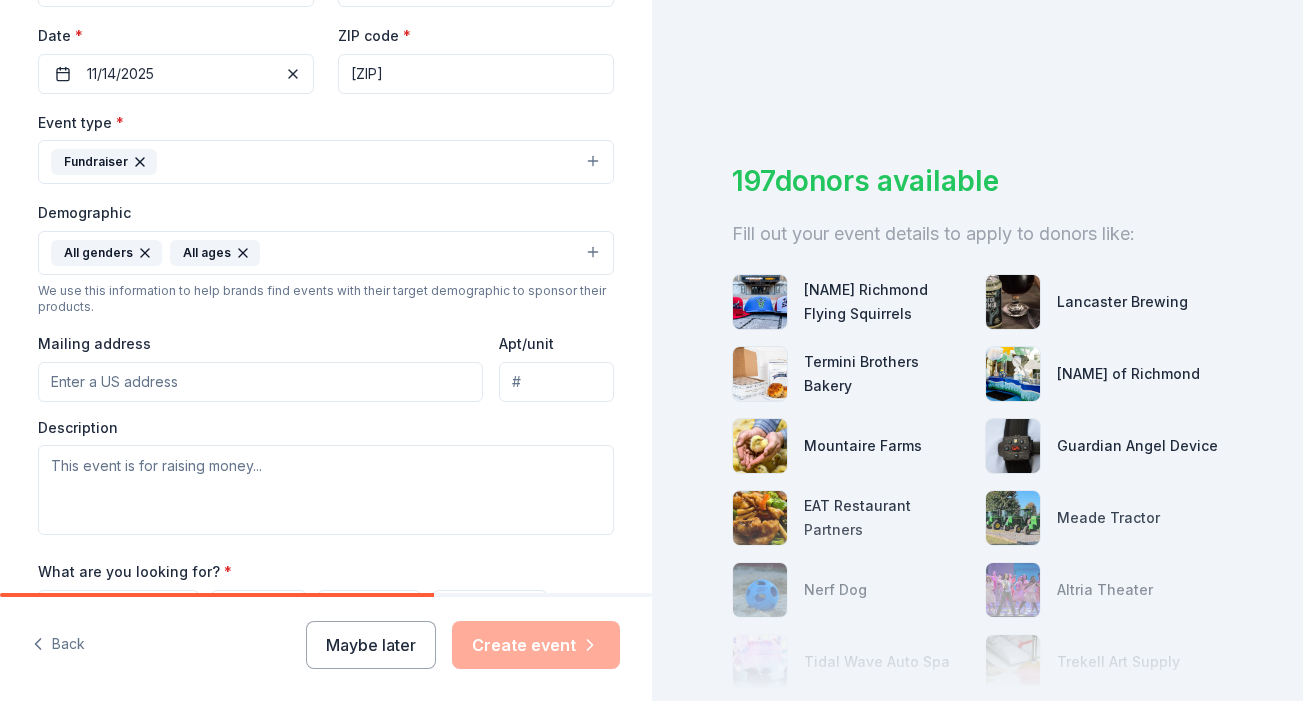 scroll, scrollTop: 464, scrollLeft: 0, axis: vertical 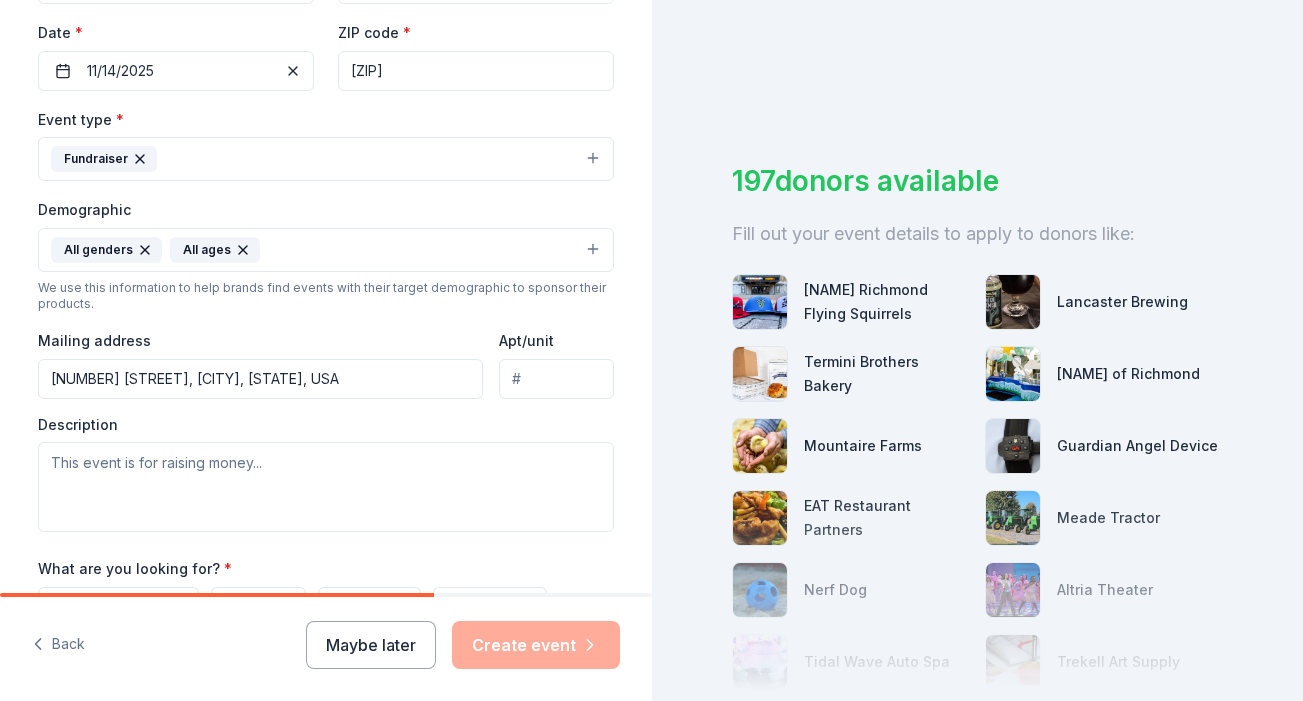 type on "8290 New Ashcake Road, Mechanicsville, VA, 23116" 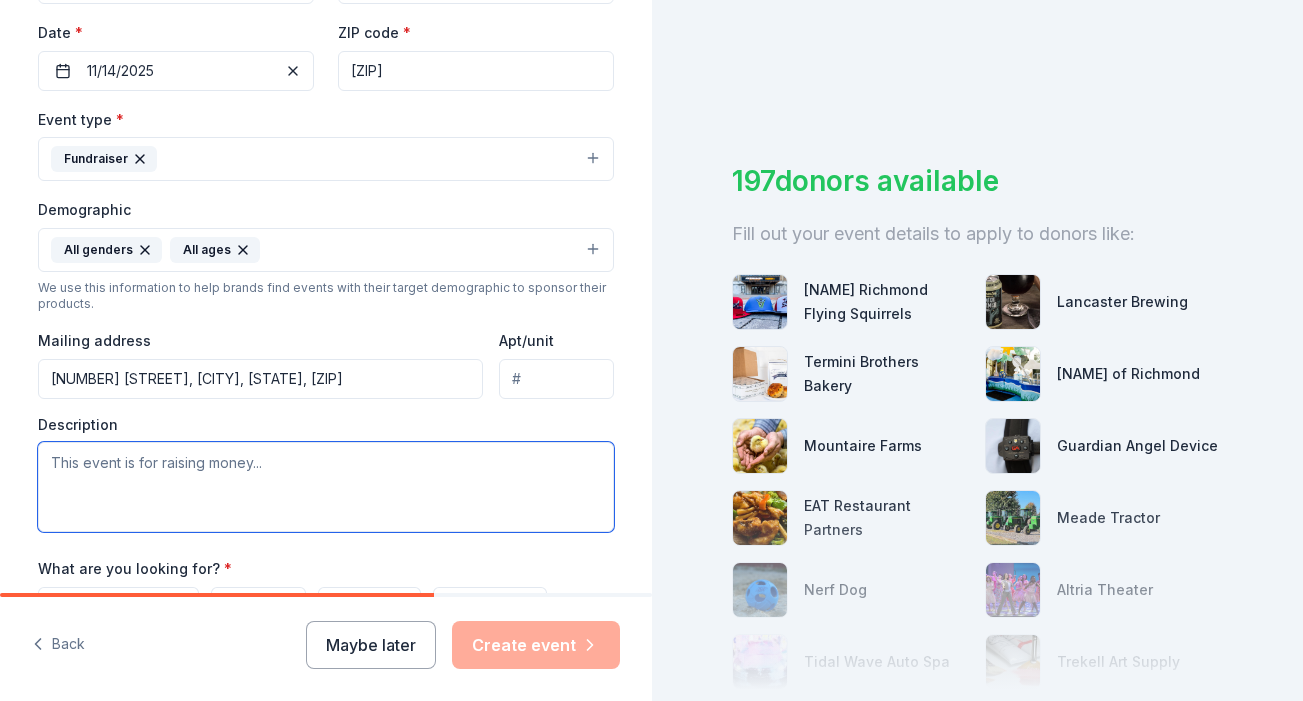 click at bounding box center [326, 487] 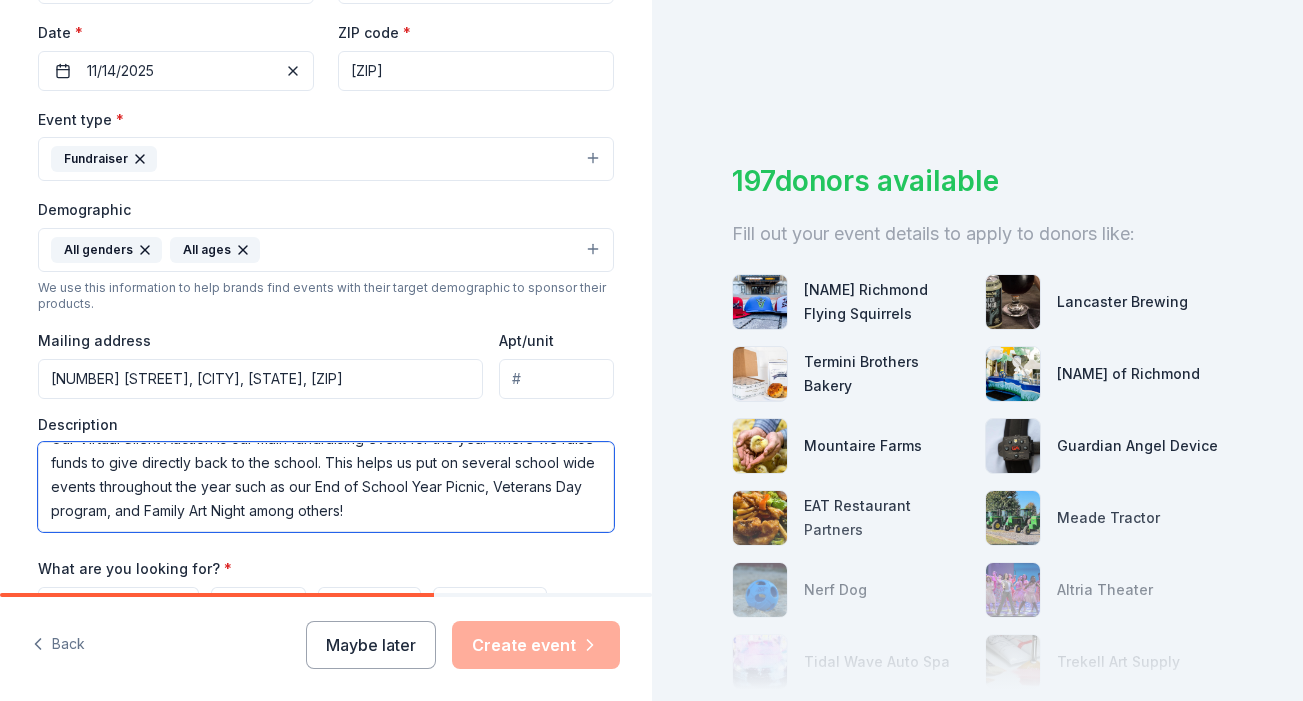 scroll, scrollTop: 24, scrollLeft: 0, axis: vertical 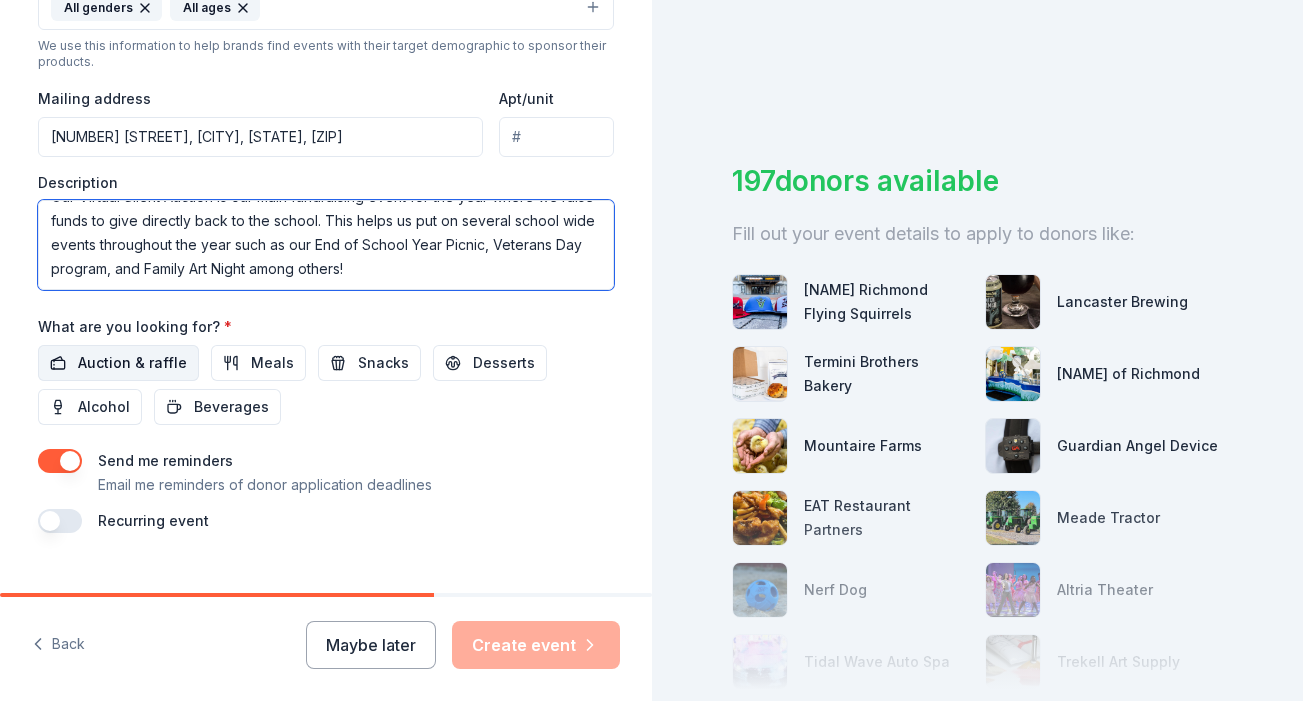 type on "Our Virtual Silent Auction is our main fundraising event for the year where we raise funds to give directly back to the school. This helps us put on several school wide events throughout the year such as our End of School Year Picnic, Veterans Day program, and Family Art Night among others!" 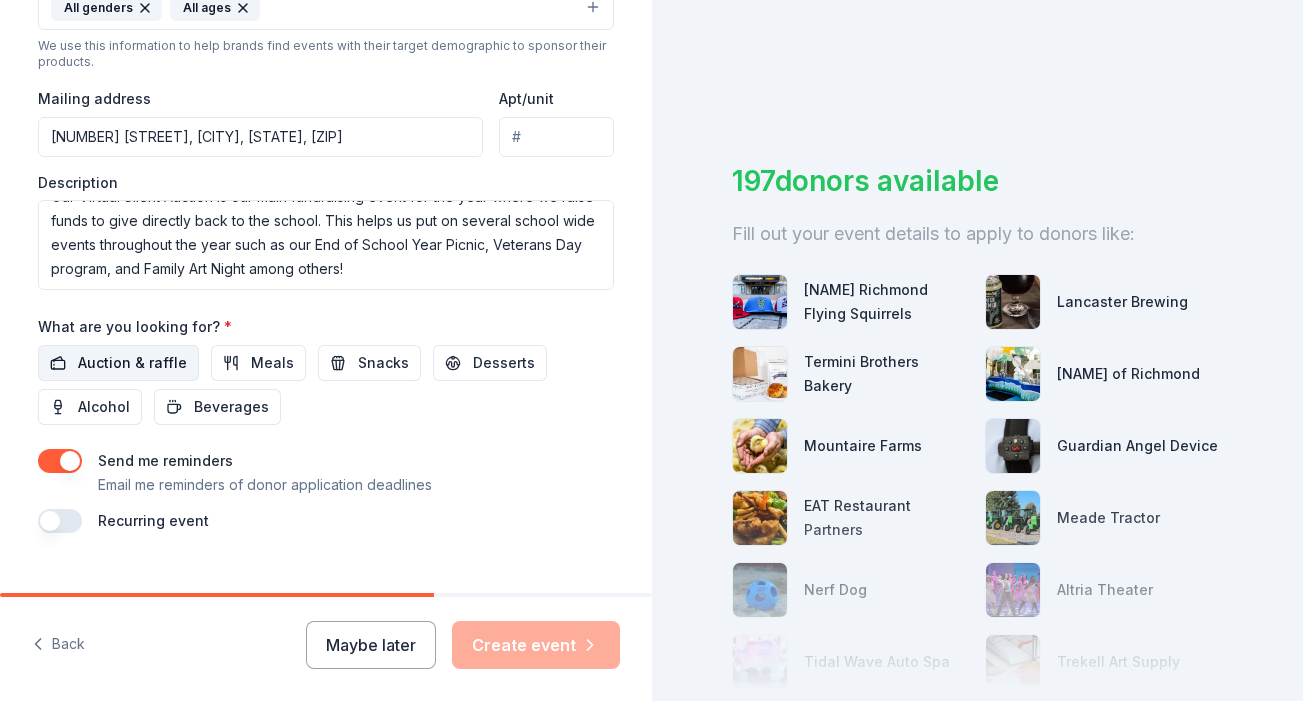 click on "Auction & raffle" at bounding box center (132, 363) 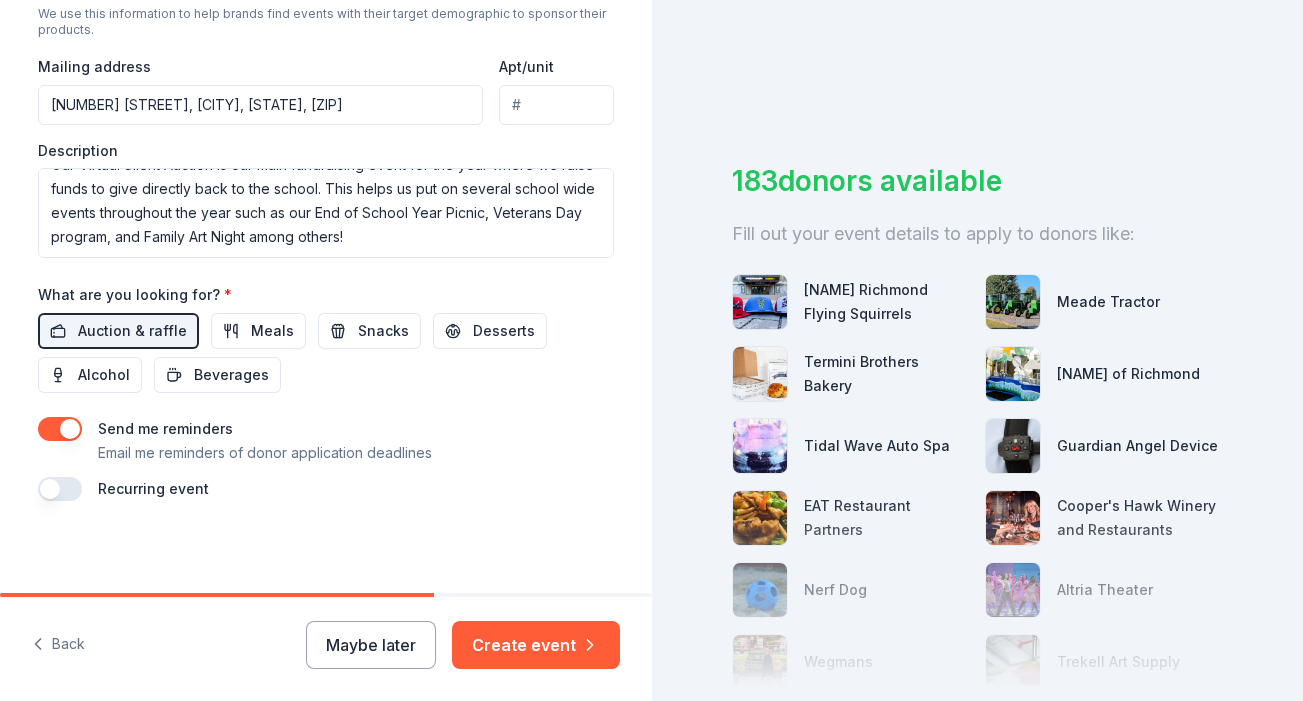 scroll, scrollTop: 737, scrollLeft: 0, axis: vertical 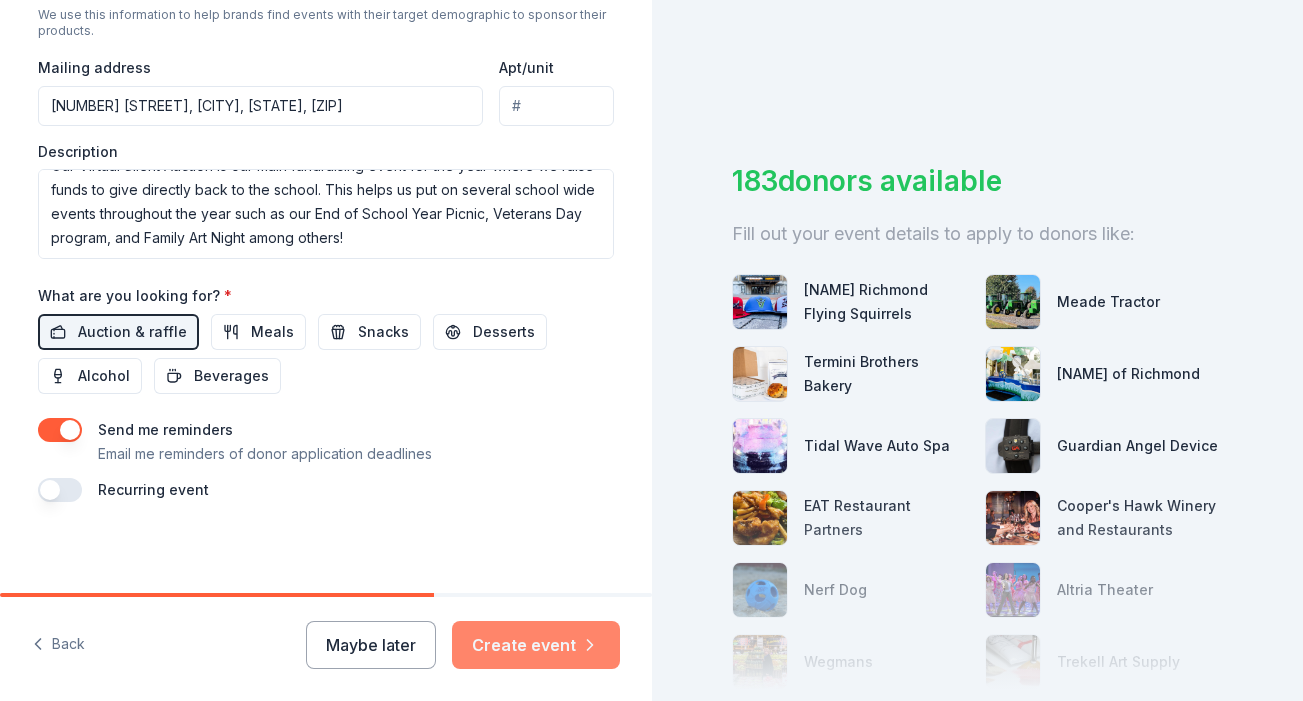 click on "Create event" at bounding box center (536, 645) 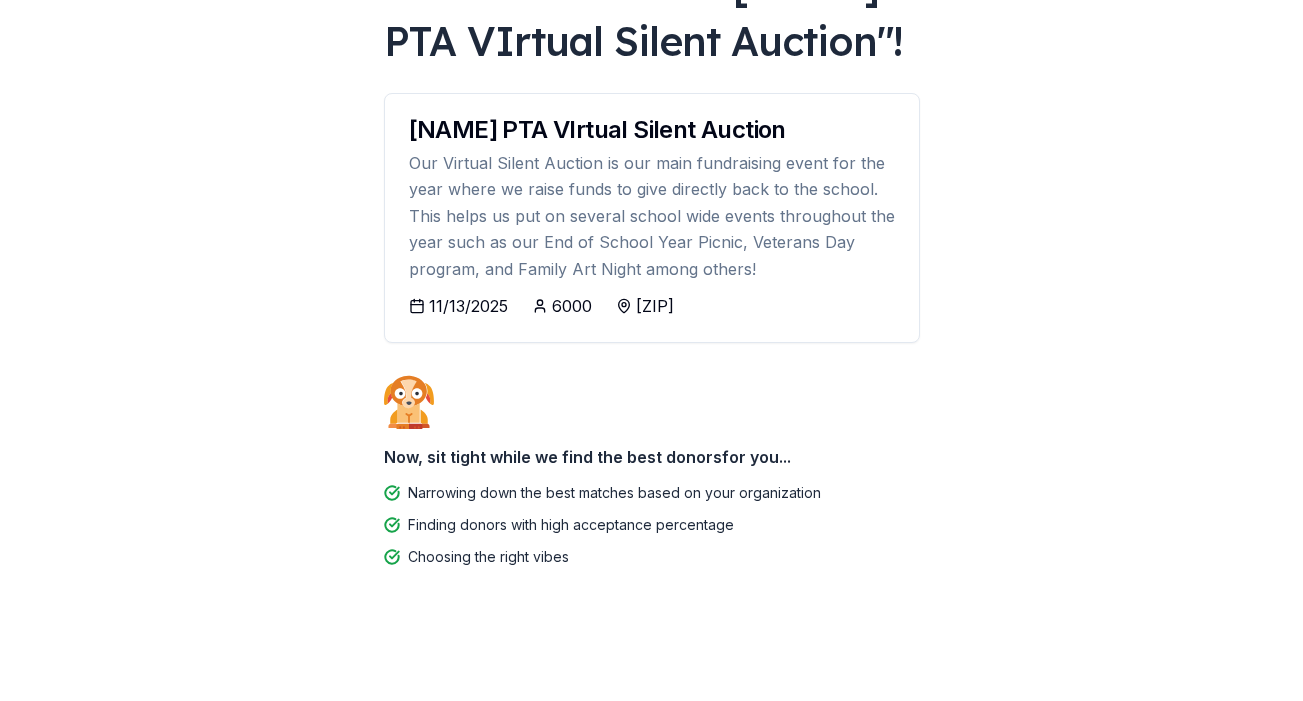 scroll, scrollTop: 248, scrollLeft: 0, axis: vertical 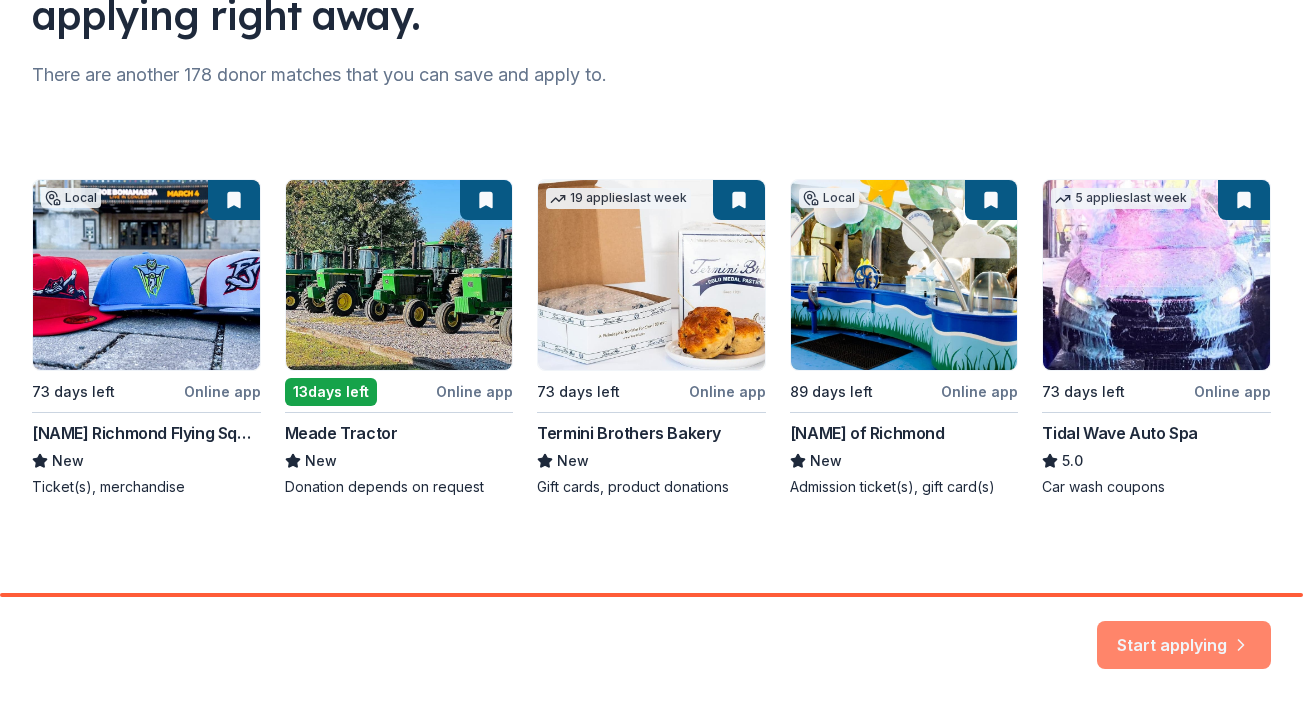 click on "Start applying" at bounding box center [1184, 633] 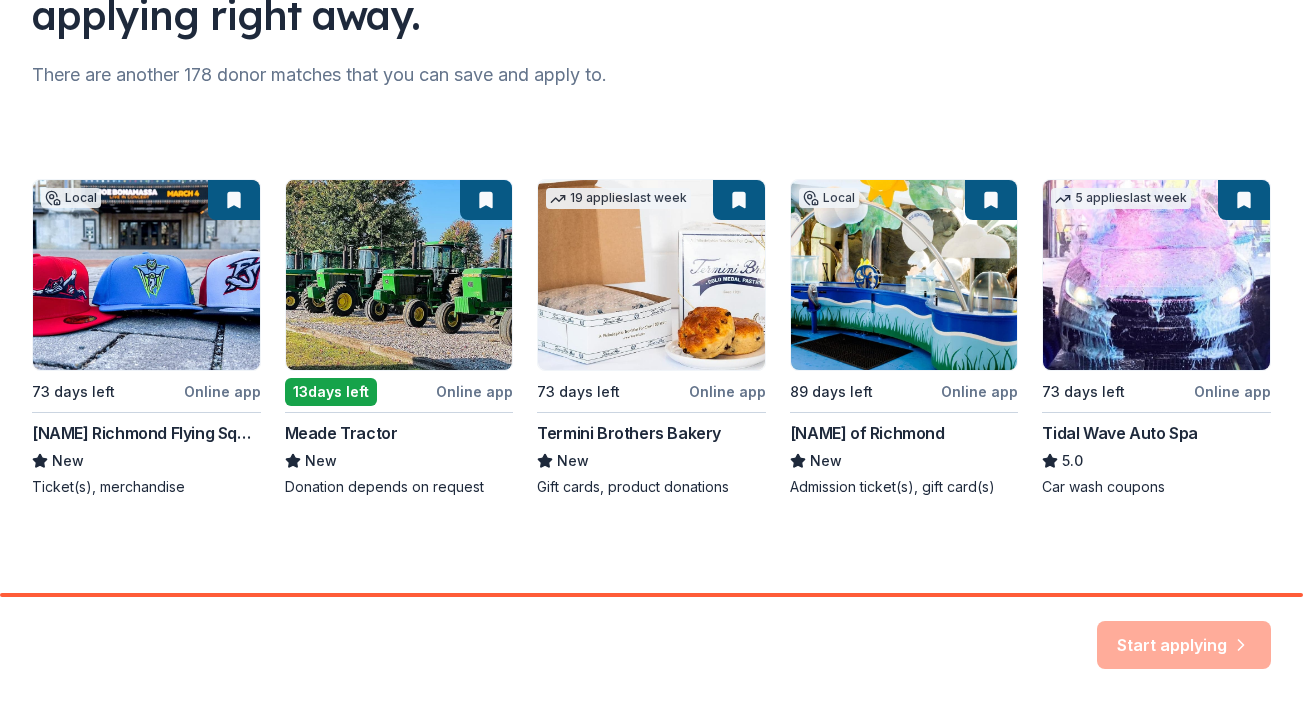 click on "Start applying" at bounding box center (1184, 645) 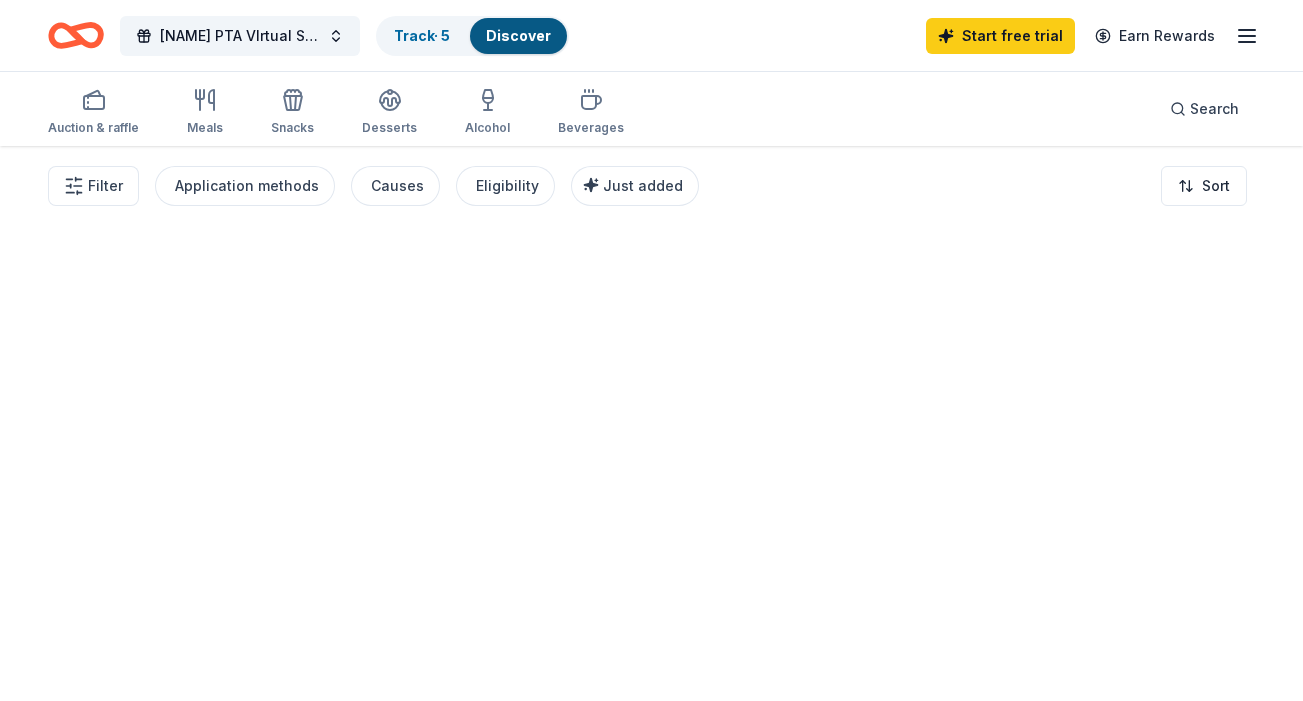scroll, scrollTop: -1, scrollLeft: 0, axis: vertical 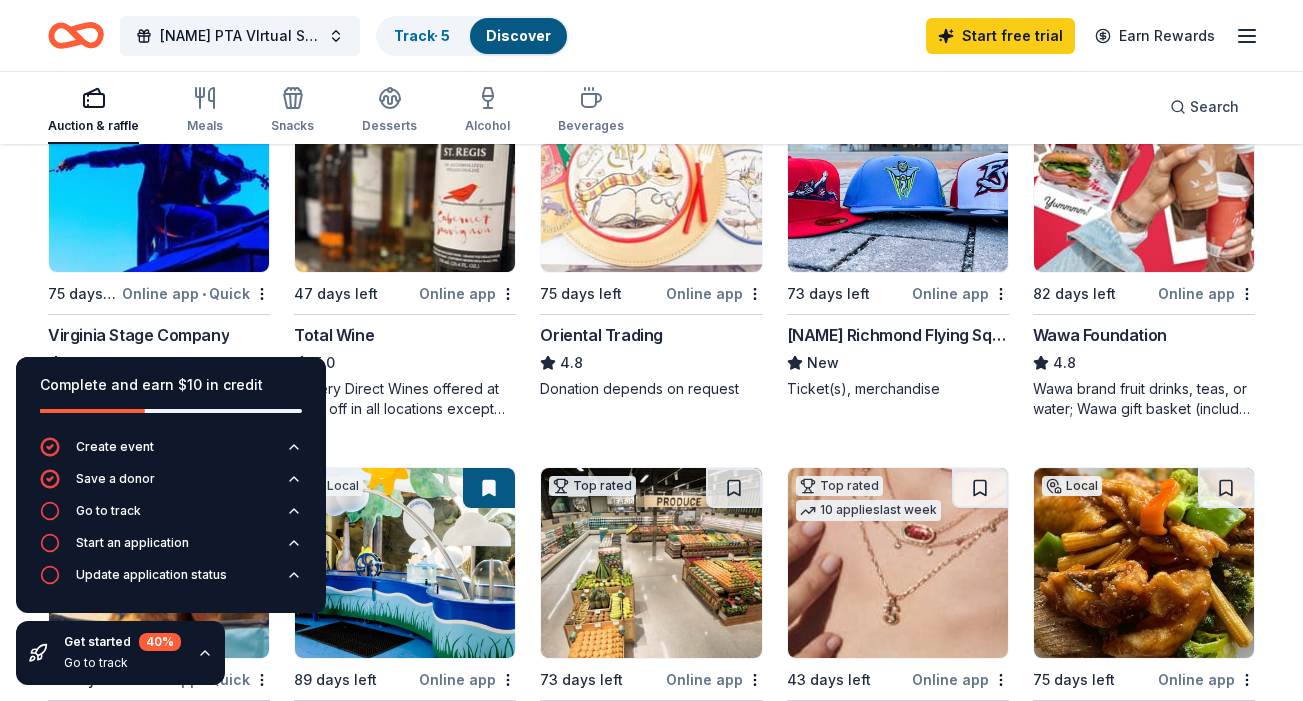 click on "260 results  in  Mechanicsville, VA Application deadlines 12  this month 29  in September 213  in October 6  later on... Local 75 days left Online app • Quick Virginia Stage Company New 2 tickets Top rated 12   applies  last week 47 days left Online app Total Wine 5.0 Winery Direct Wines offered at 30% off in all locations except CT, MA, and other select markets; Private Wine Class for 20 people in all locations except available in WI, CO, and other select markets Top rated 16   applies  last week 75 days left Online app Oriental Trading 4.8 Donation depends on request Local 73 days left Online app Richmond Flying Squirrels New Ticket(s), merchandise Top rated 4   applies  last week 82 days left Online app Wawa Foundation 4.8 Wawa brand fruit drinks, teas, or water; Wawa gift basket (includes Wawa products and coupons) Top rated 10   applies  last week 73 days left Online app • Quick BarkBox 5.0 Dog toy(s), dog food Local 89 days left Online app Children's Museum of Richmond New Top rated 73 days left 5.0" at bounding box center (651, 1143) 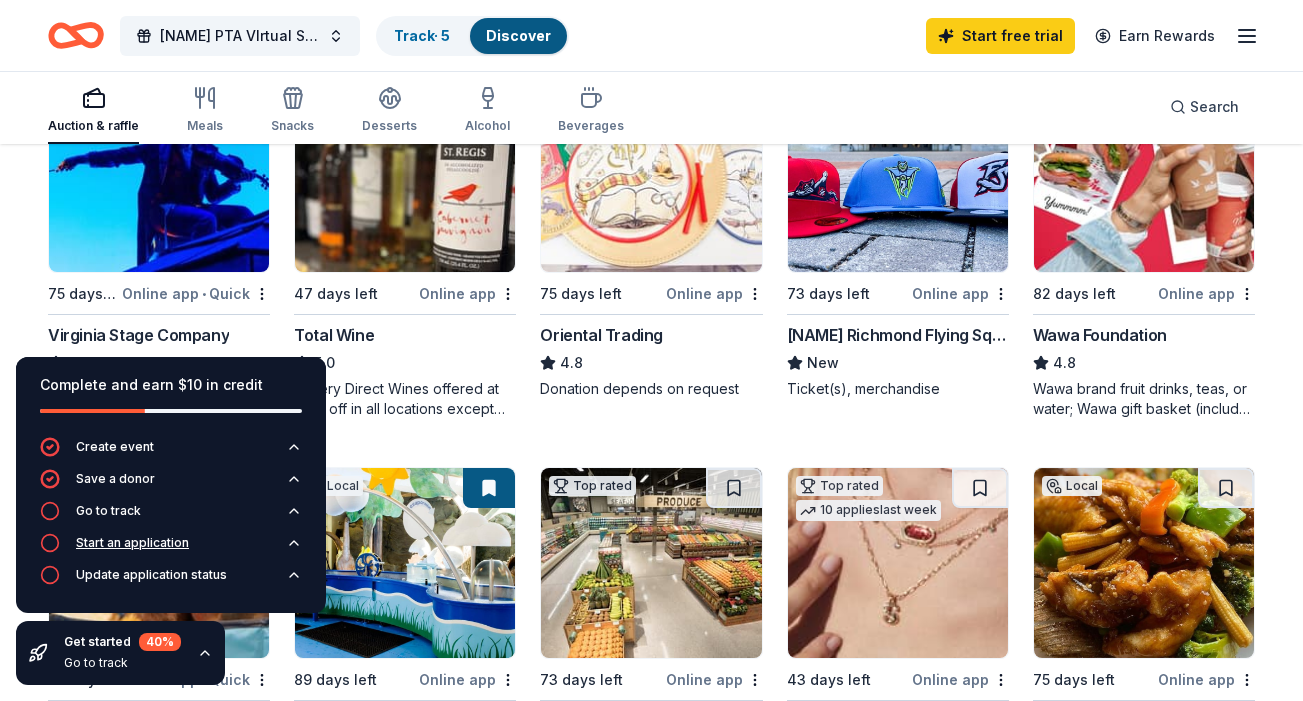click 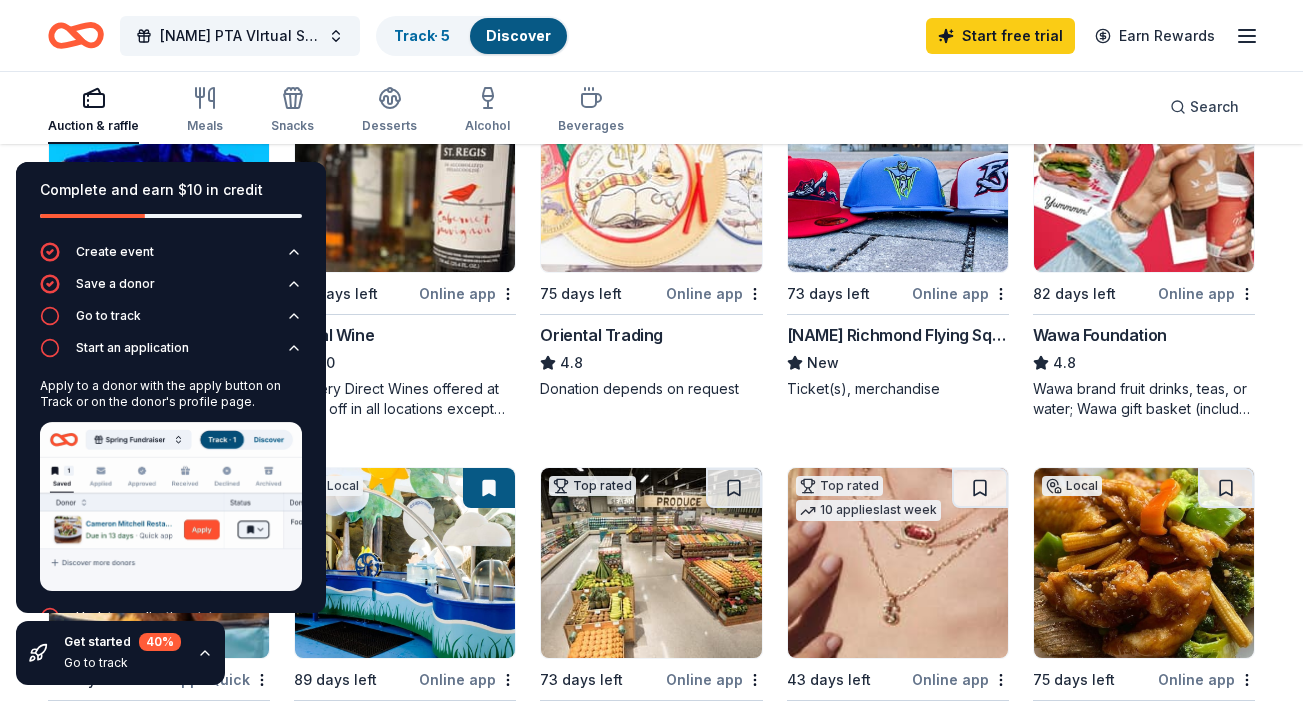 click at bounding box center (1144, 177) 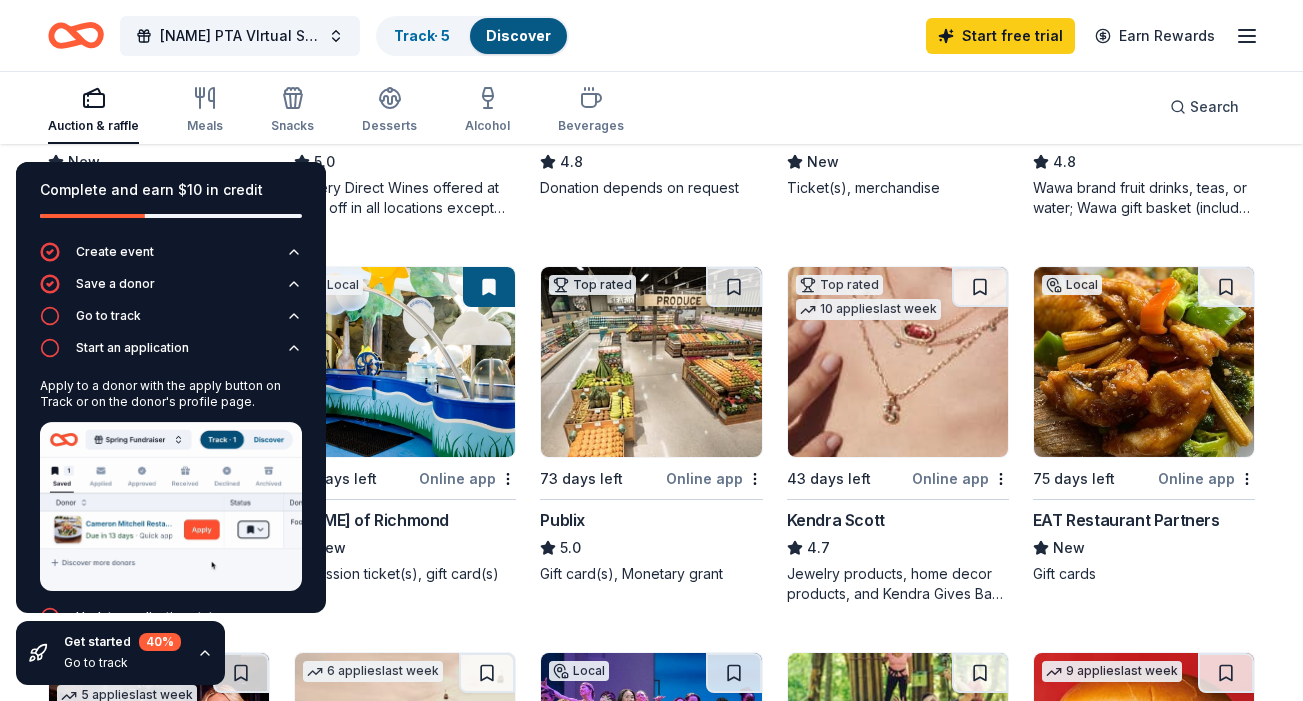 scroll, scrollTop: 492, scrollLeft: 0, axis: vertical 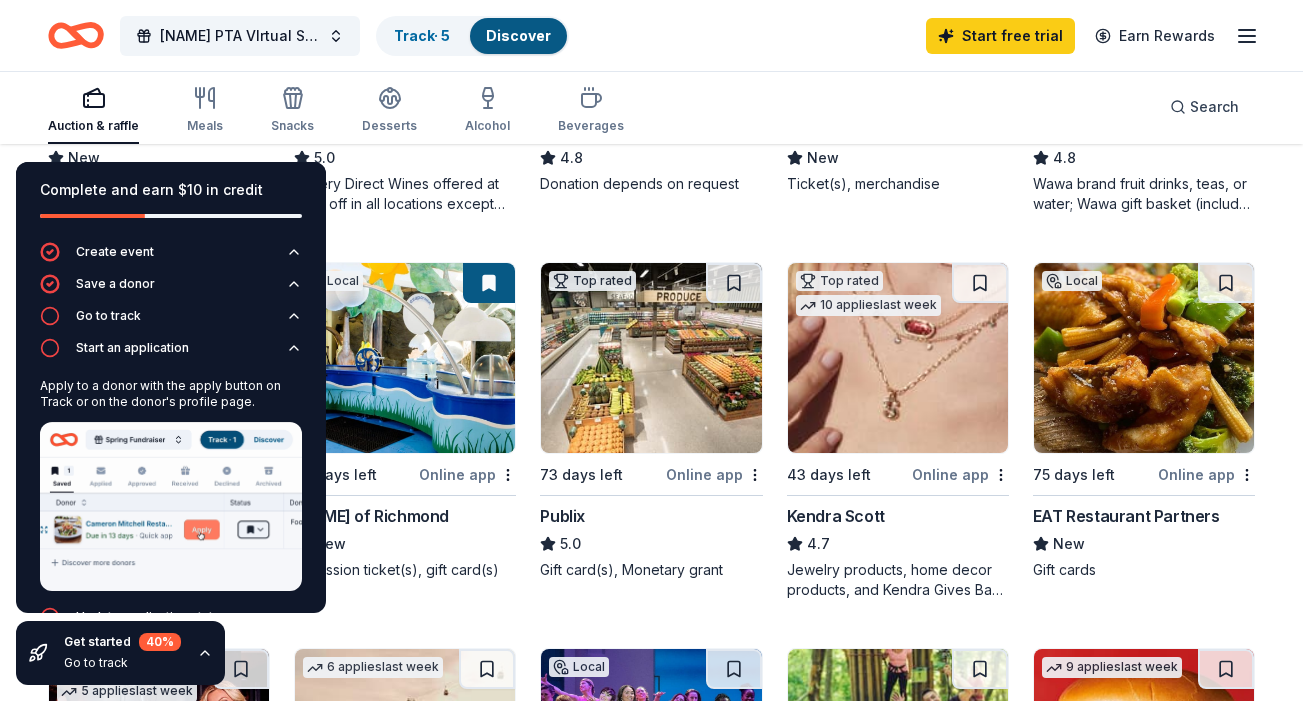 click at bounding box center [898, 358] 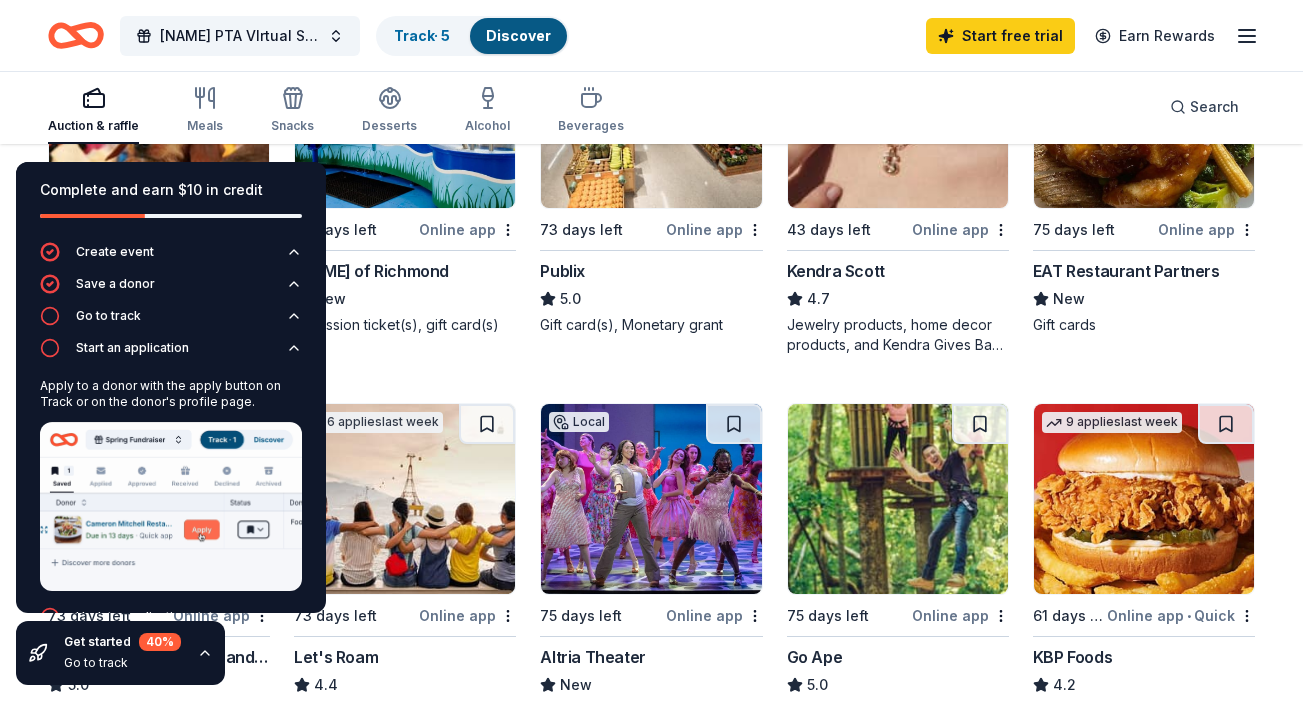 scroll, scrollTop: 734, scrollLeft: 0, axis: vertical 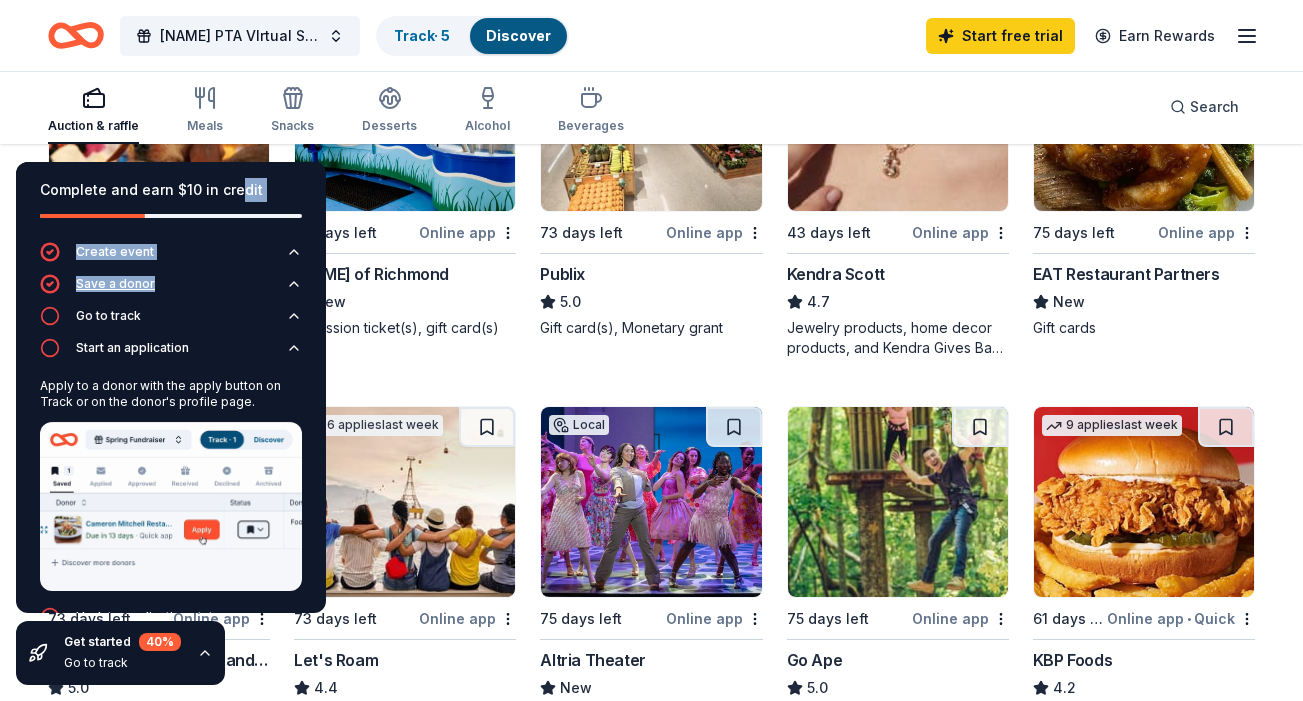 drag, startPoint x: 236, startPoint y: 185, endPoint x: 242, endPoint y: 276, distance: 91.197586 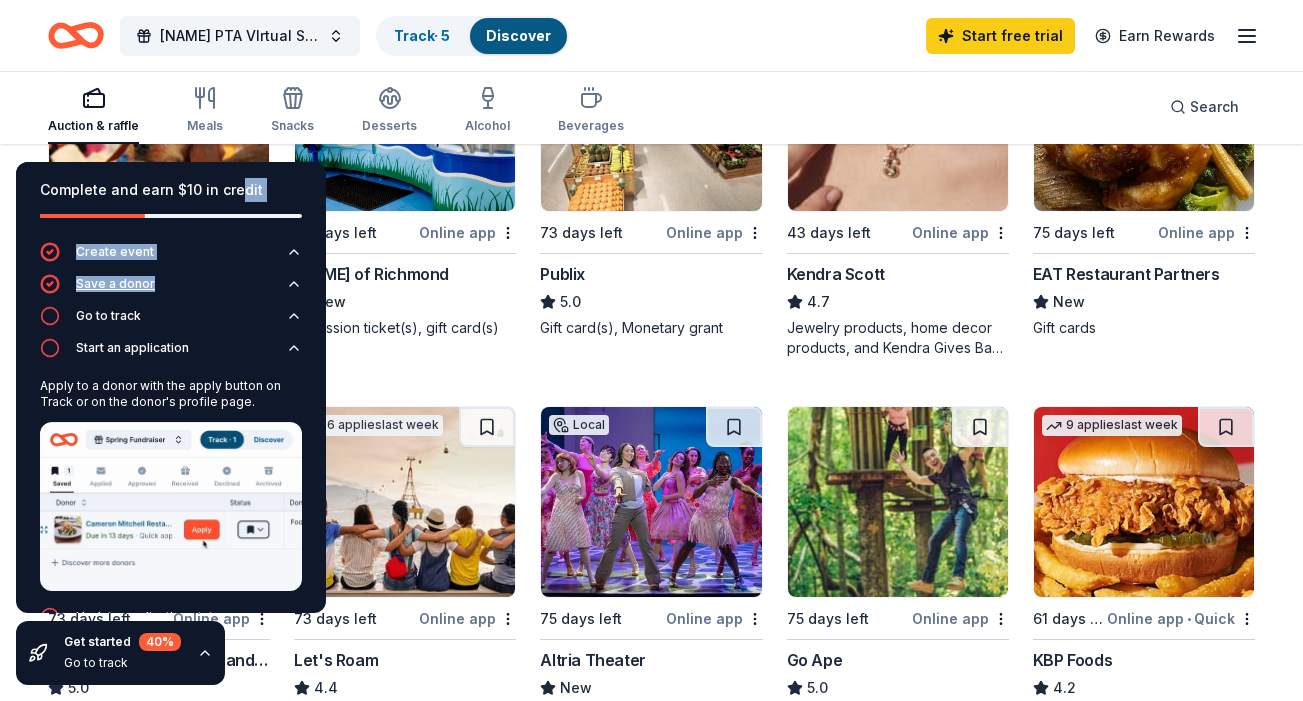 click on "Complete and earn $10 in credit Create event Save a donor Go to track Start an application Apply to a donor with the apply button on Track or on the donor's profile page. Update application status" at bounding box center (171, 387) 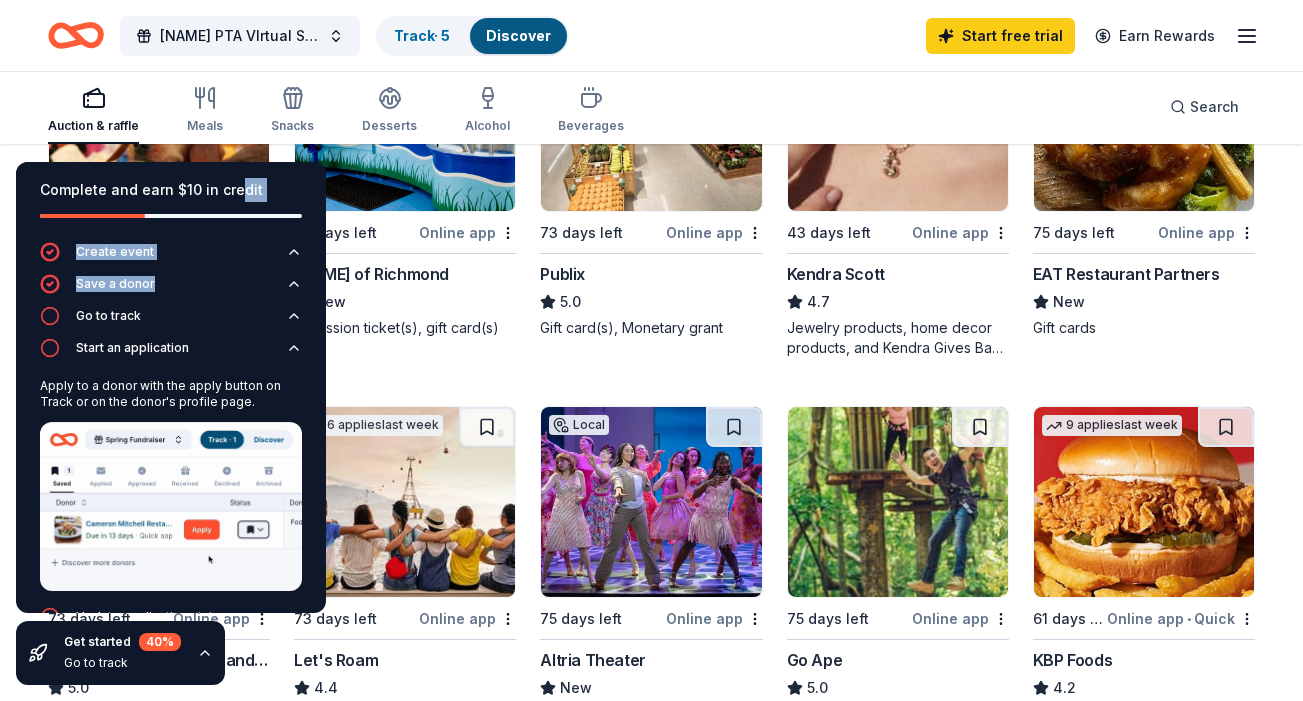 click on "Local 75 days left Online app • Quick Virginia Stage Company New 2 tickets Top rated 12   applies  last week 47 days left Online app Total Wine 5.0 Winery Direct Wines offered at 30% off in all locations except CT, MA, and other select markets; Private Wine Class for 20 people in all locations except available in WI, CO, and other select markets Top rated 16   applies  last week 75 days left Online app Oriental Trading 4.8 Donation depends on request Local 73 days left Online app Richmond Flying Squirrels New Ticket(s), merchandise Top rated 4   applies  last week 82 days left Online app Wawa Foundation 4.8 Wawa brand fruit drinks, teas, or water; Wawa gift basket (includes Wawa products and coupons) Top rated 10   applies  last week 73 days left Online app • Quick BarkBox 5.0 Dog toy(s), dog food Local 89 days left Online app Children's Museum of Richmond New Admission ticket(s), gift card(s) Top rated 73 days left Online app Publix 5.0 Gift card(s), Monetary grant Top rated 10   applies  last week 4.7 5" at bounding box center (651, 382) 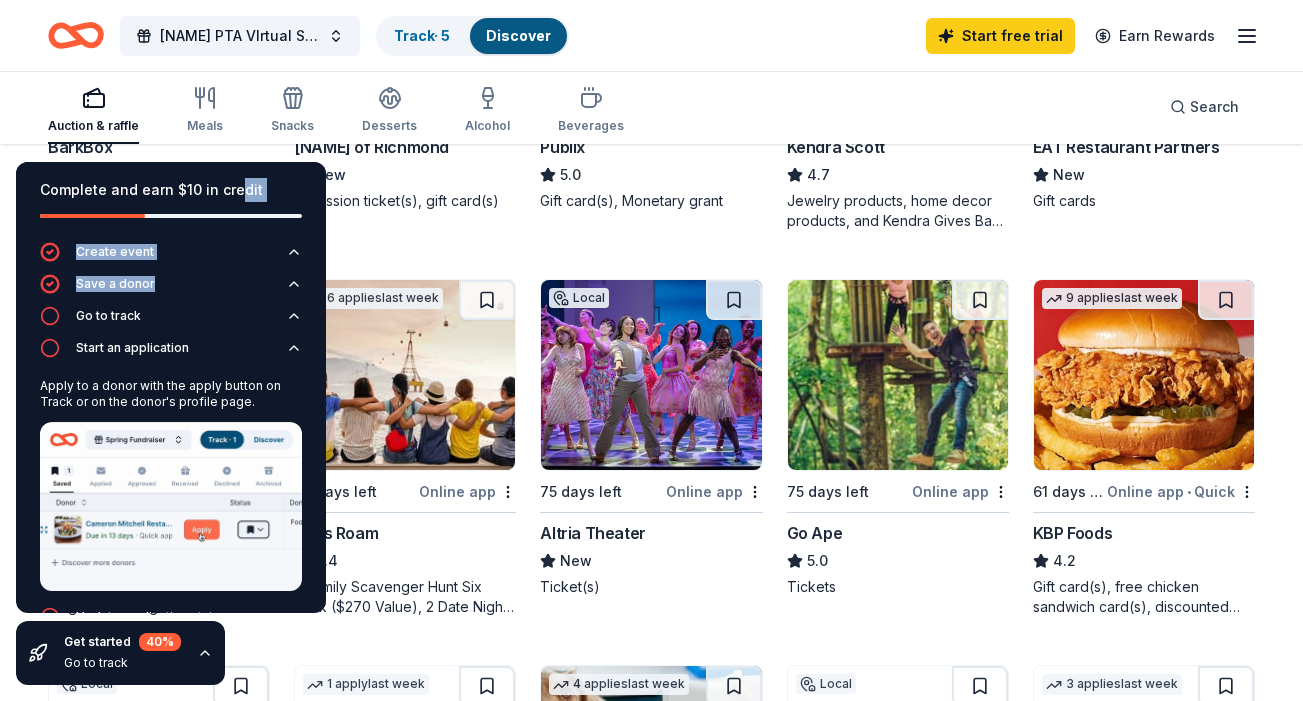 scroll, scrollTop: 862, scrollLeft: 0, axis: vertical 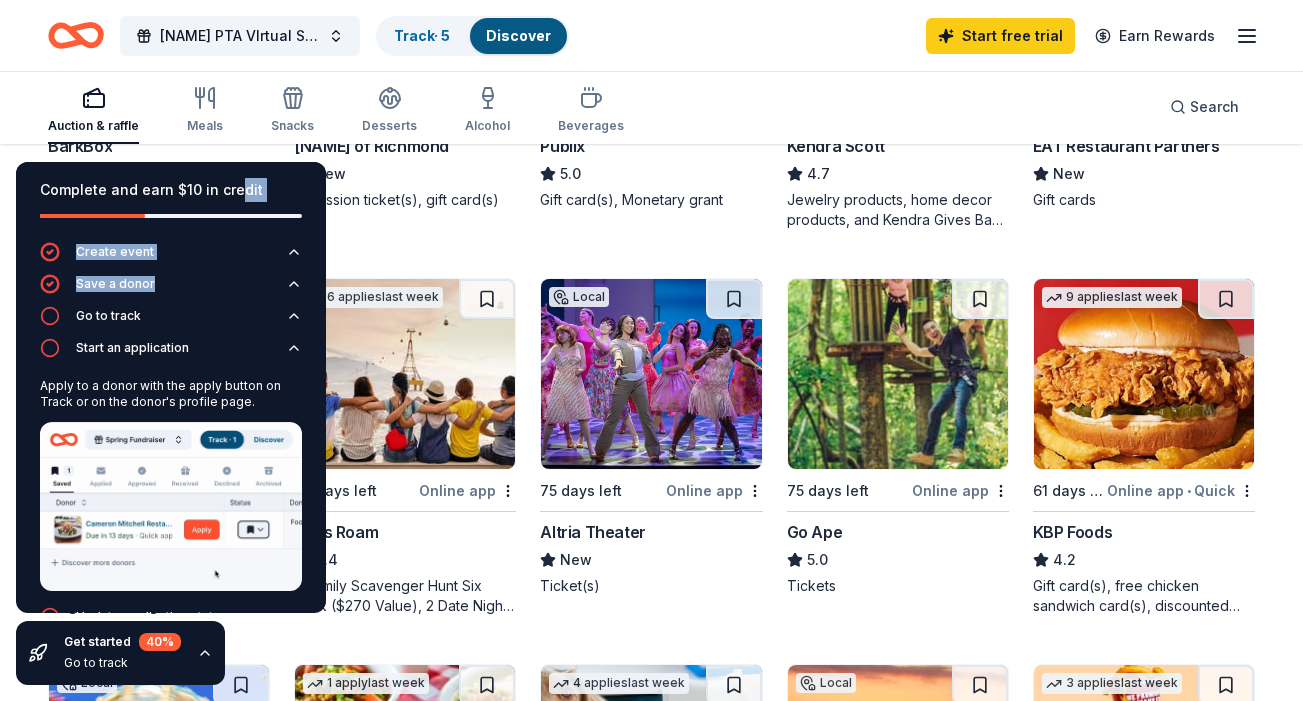 click on "Go Ape" at bounding box center [815, 532] 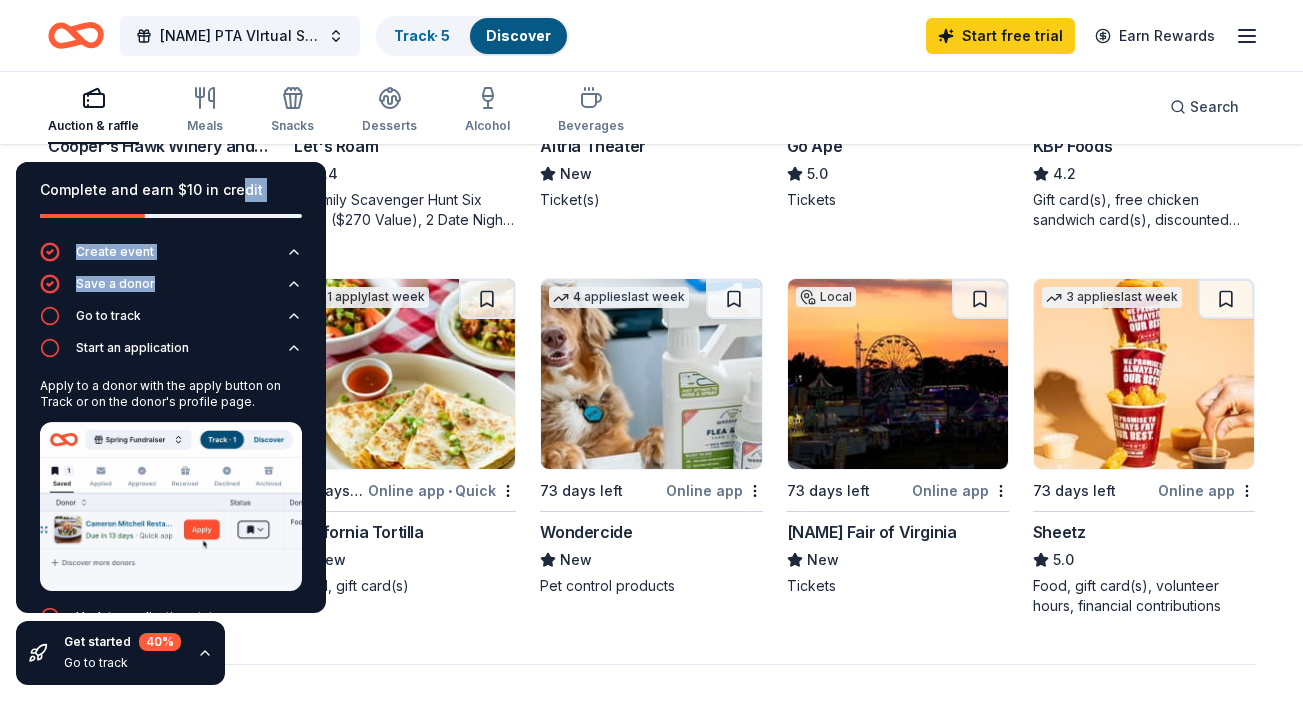 scroll, scrollTop: 1273, scrollLeft: 0, axis: vertical 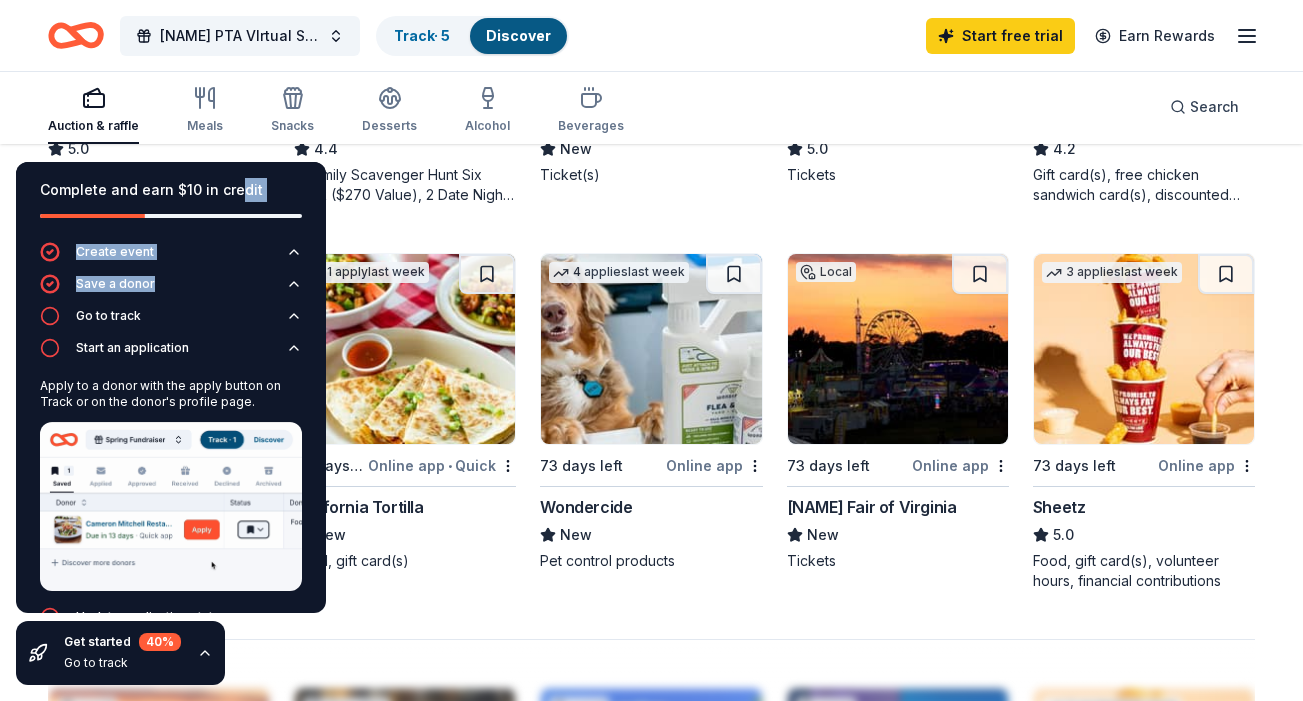click on "State Fair of Virginia" at bounding box center [872, 507] 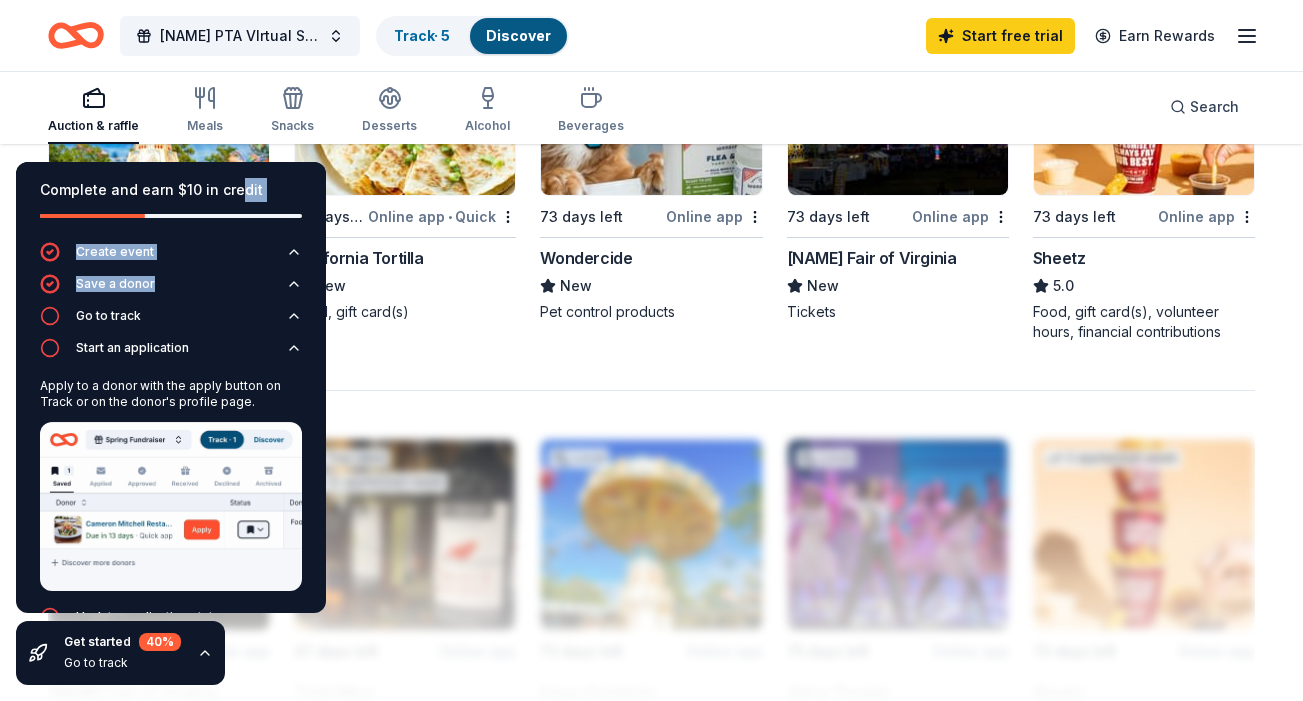 scroll, scrollTop: 1519, scrollLeft: 0, axis: vertical 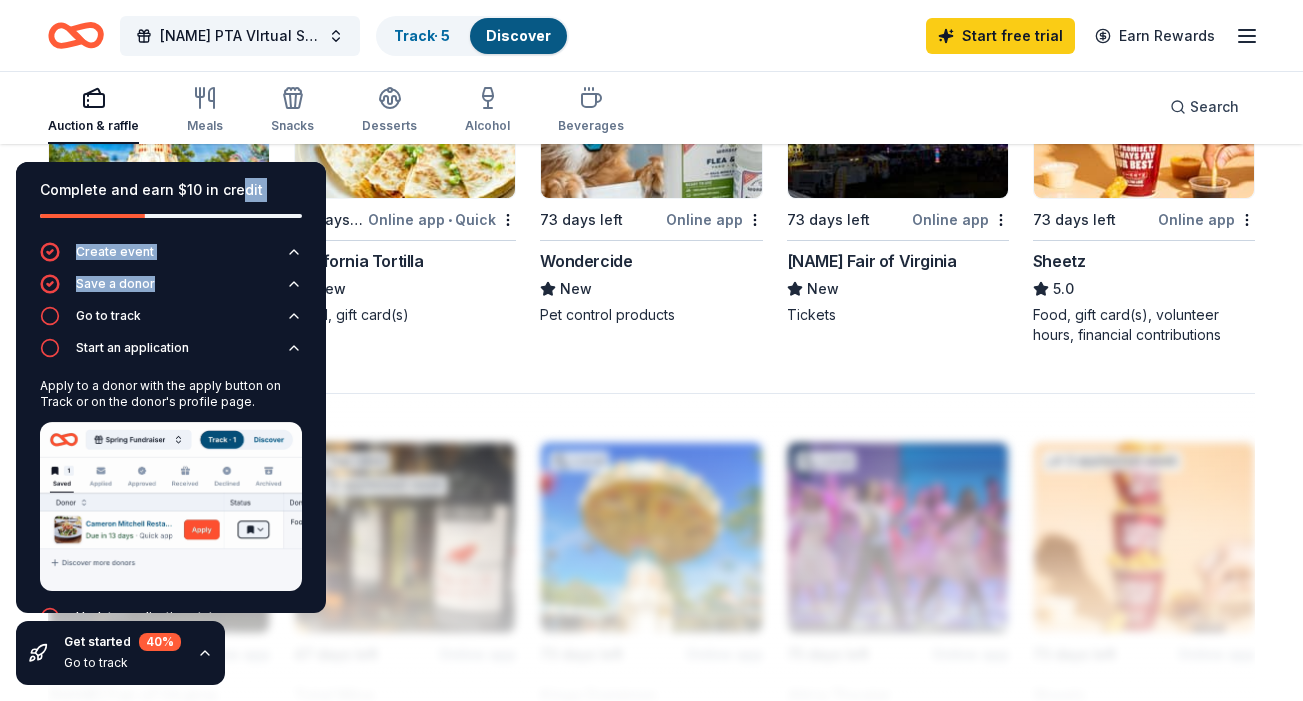 click on "260 results  in  Mechanicsville, VA Application deadlines 12  this month 29  in September 213  in October 6  later on... Local 75 days left Online app • Quick Virginia Stage Company New 2 tickets Top rated 12   applies  last week 47 days left Online app Total Wine 5.0 Winery Direct Wines offered at 30% off in all locations except CT, MA, and other select markets; Private Wine Class for 20 people in all locations except available in WI, CO, and other select markets Top rated 16   applies  last week 75 days left Online app Oriental Trading 4.8 Donation depends on request Local 73 days left Online app Richmond Flying Squirrels New Ticket(s), merchandise Top rated 4   applies  last week 82 days left Online app Wawa Foundation 4.8 Wawa brand fruit drinks, teas, or water; Wawa gift basket (includes Wawa products and coupons) Top rated 10   applies  last week 73 days left Online app • Quick BarkBox 5.0 Dog toy(s), dog food Local 89 days left Online app Children's Museum of Richmond New Top rated 73 days left 5.0" at bounding box center (651, -123) 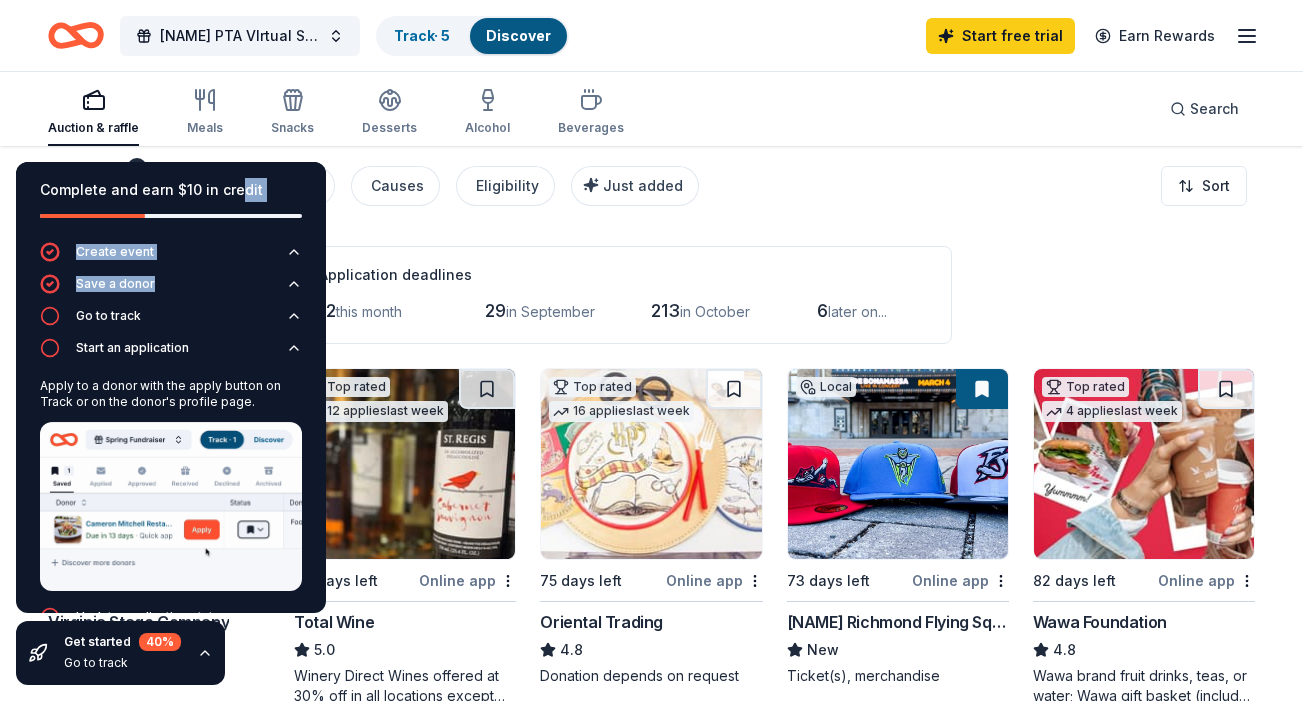 scroll, scrollTop: 0, scrollLeft: 0, axis: both 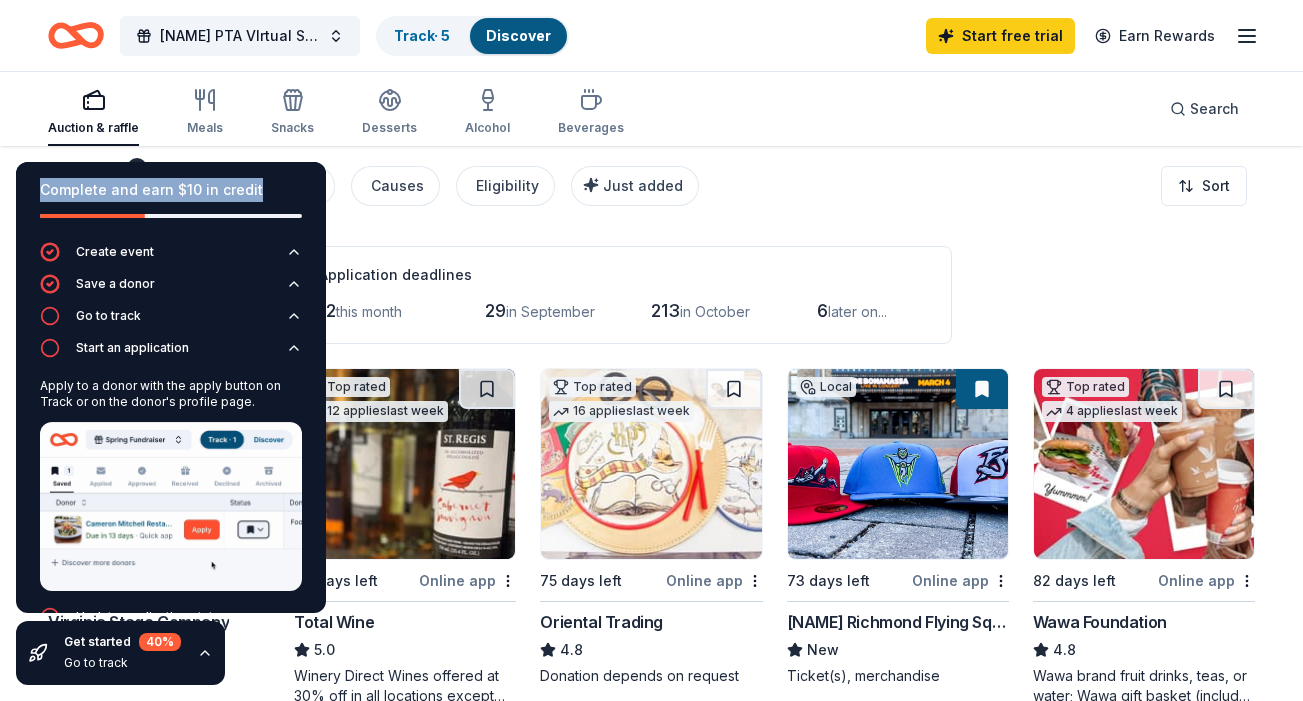 drag, startPoint x: 131, startPoint y: 163, endPoint x: 132, endPoint y: 214, distance: 51.009804 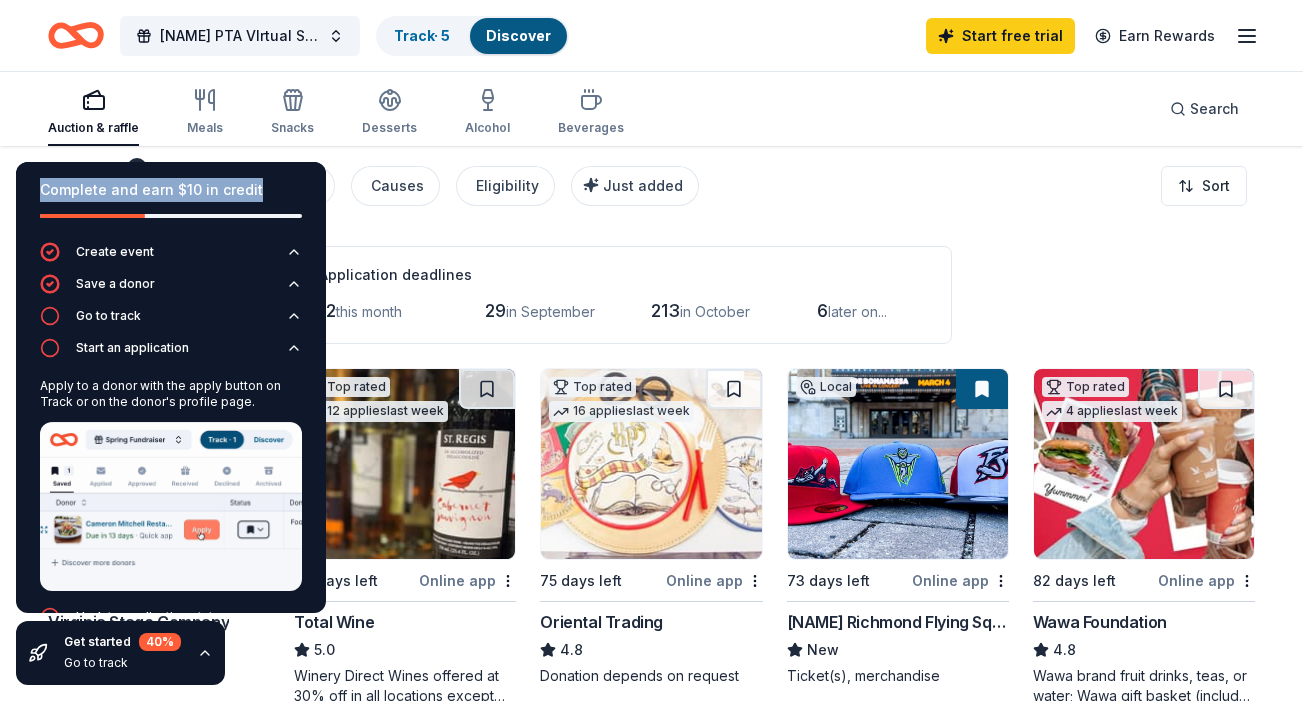 click on "Complete and earn $10 in credit" at bounding box center [171, 202] 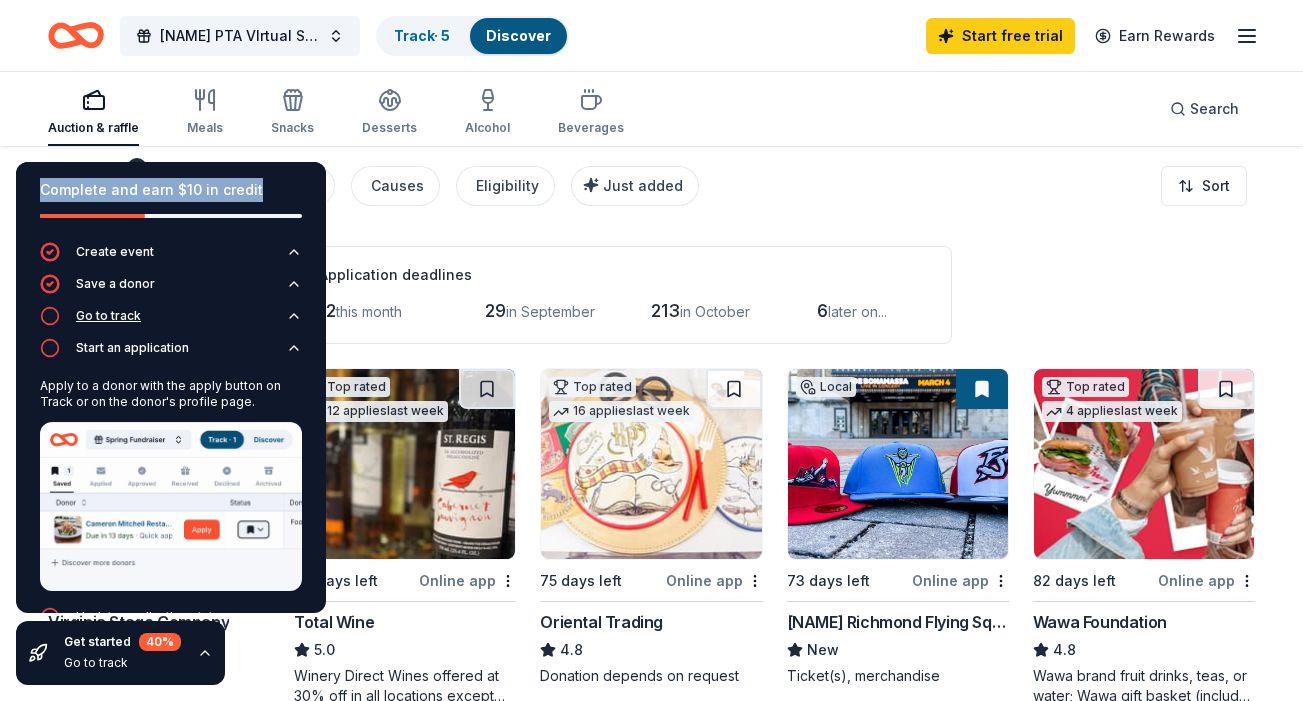 click on "Go to track" at bounding box center (108, 316) 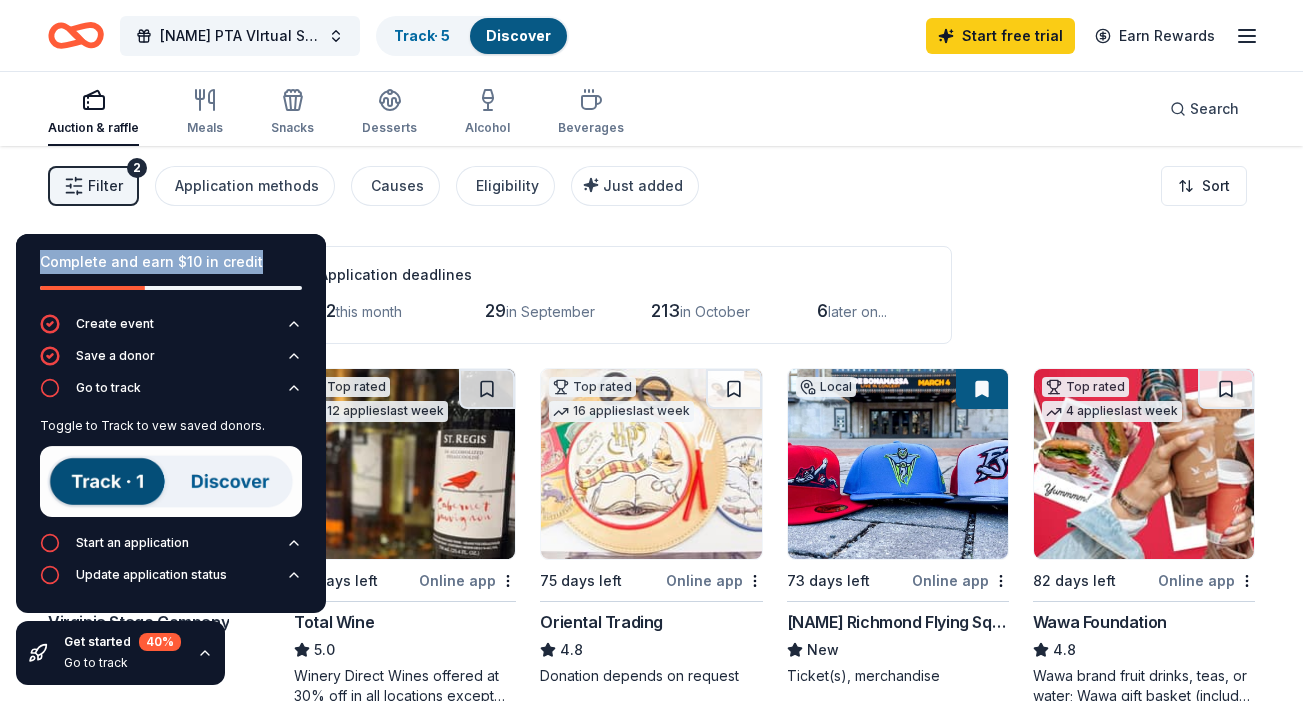 click at bounding box center [171, 481] 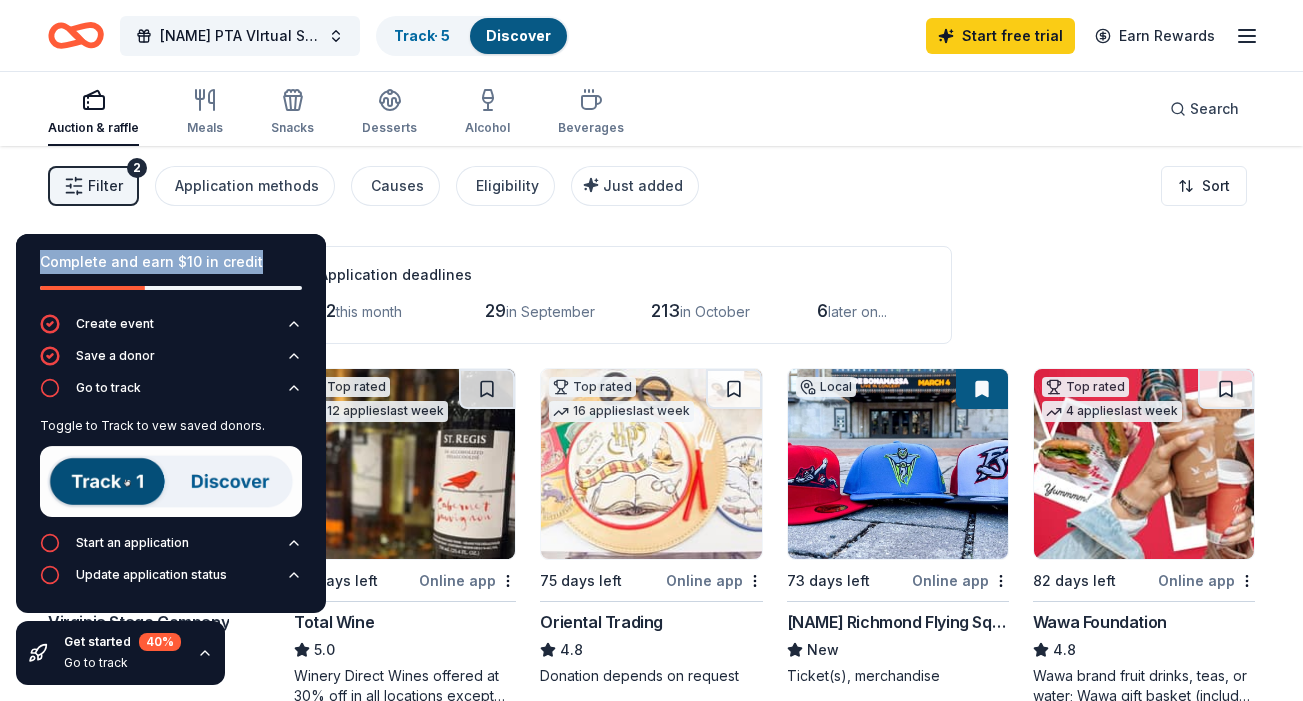 click at bounding box center (171, 481) 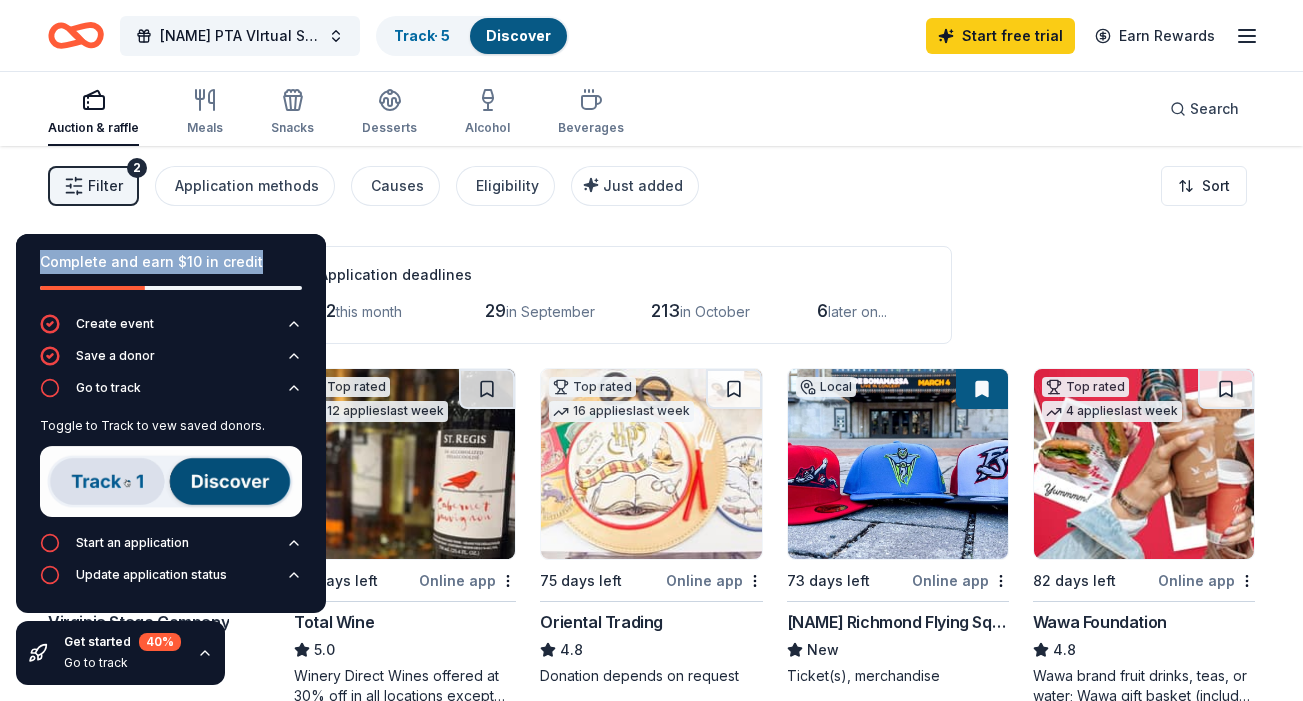 click at bounding box center [171, 481] 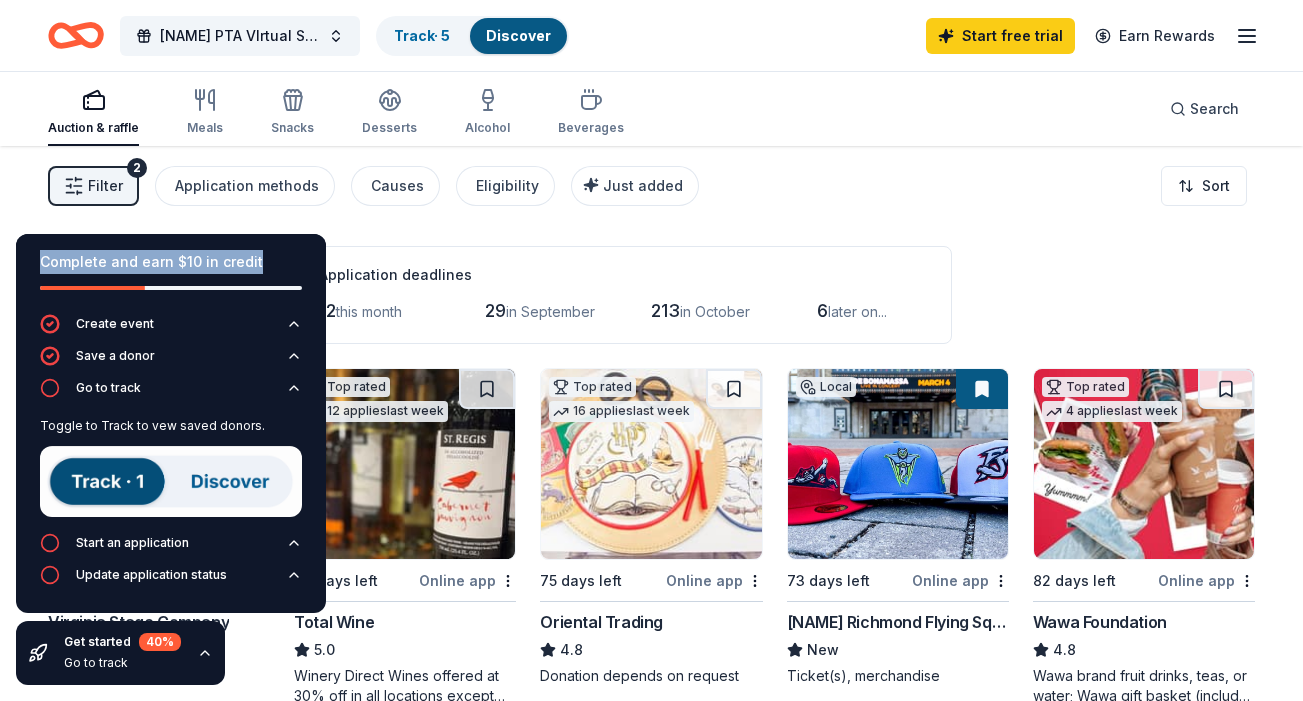 click at bounding box center [171, 481] 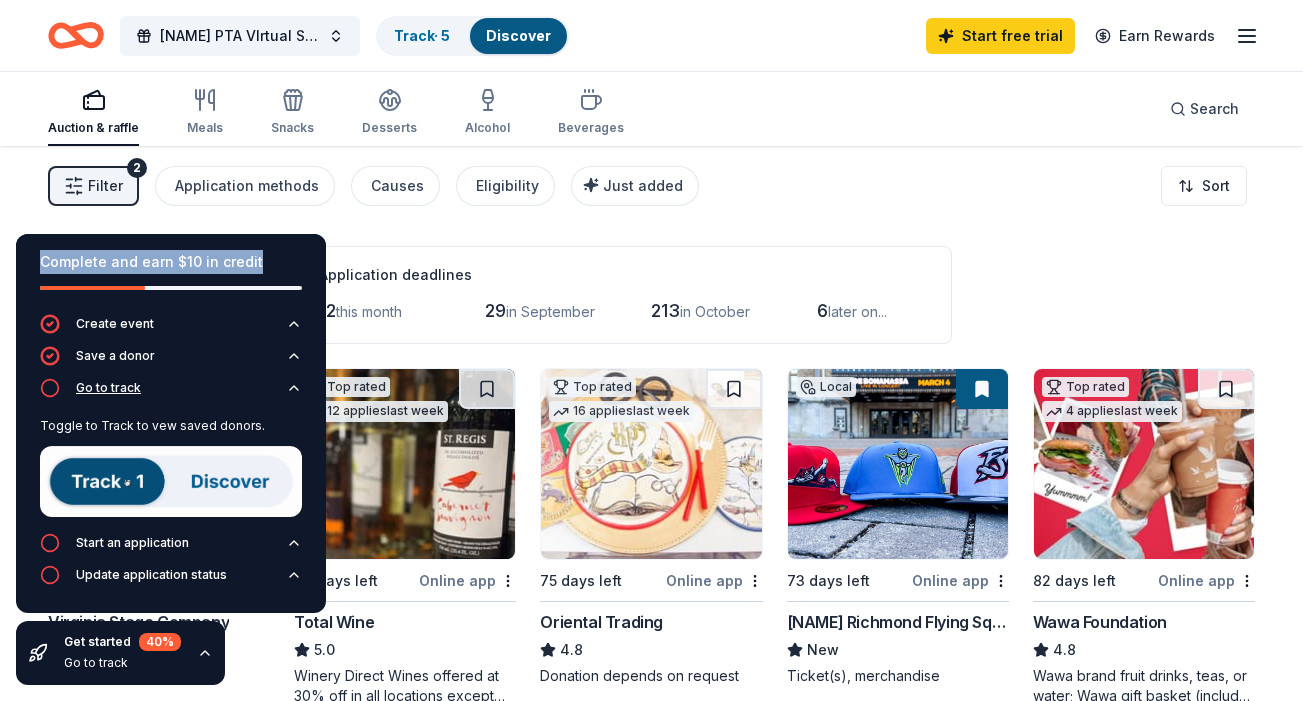 click 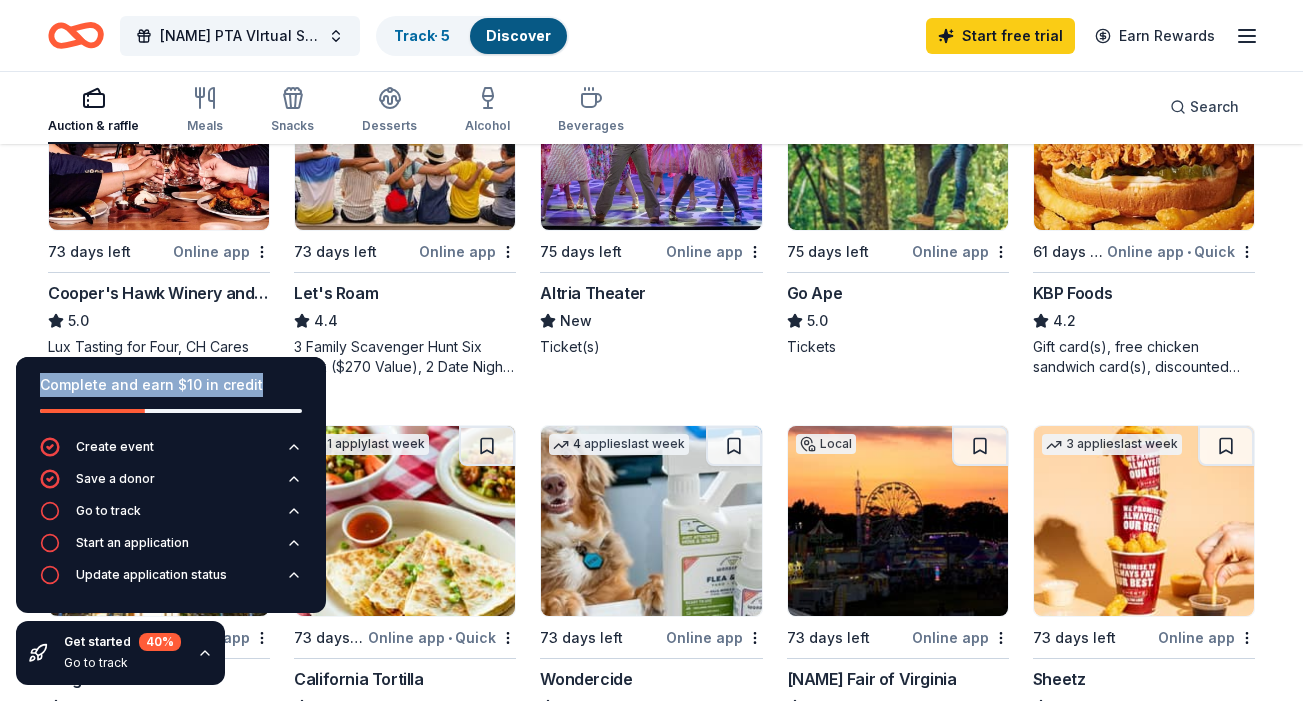 scroll, scrollTop: 1100, scrollLeft: 0, axis: vertical 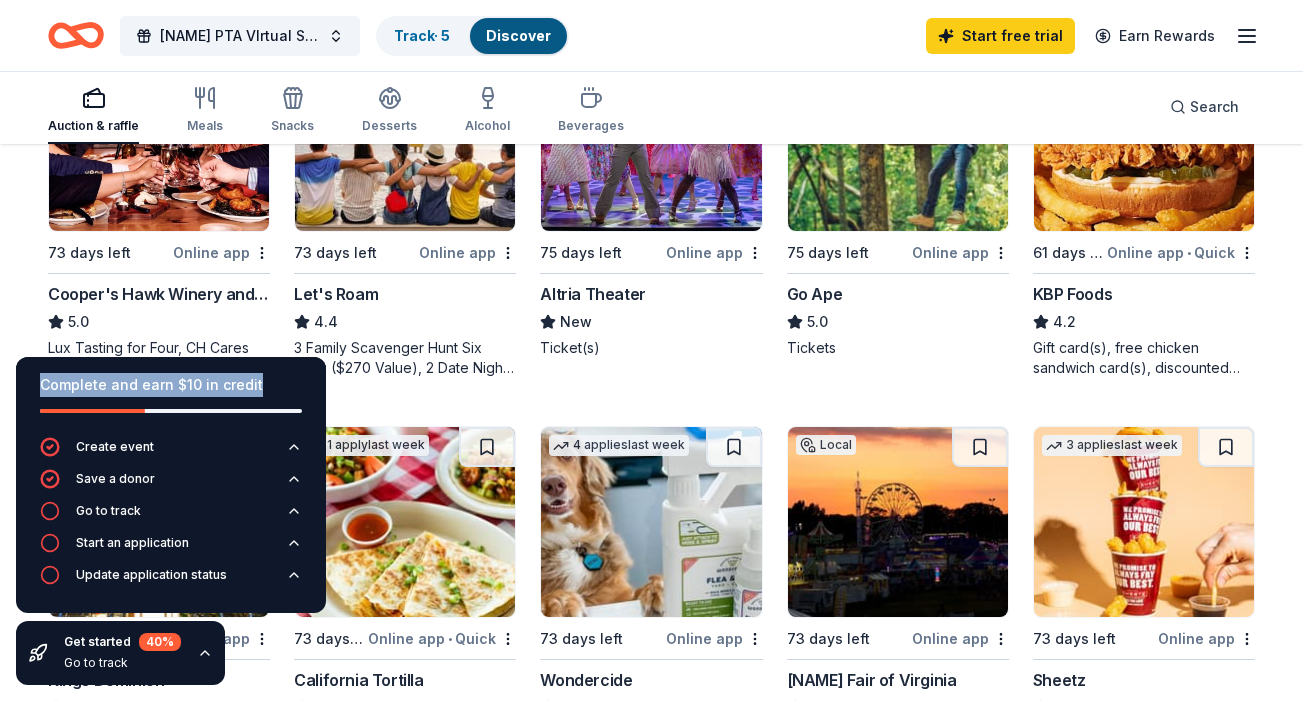 click at bounding box center (405, 136) 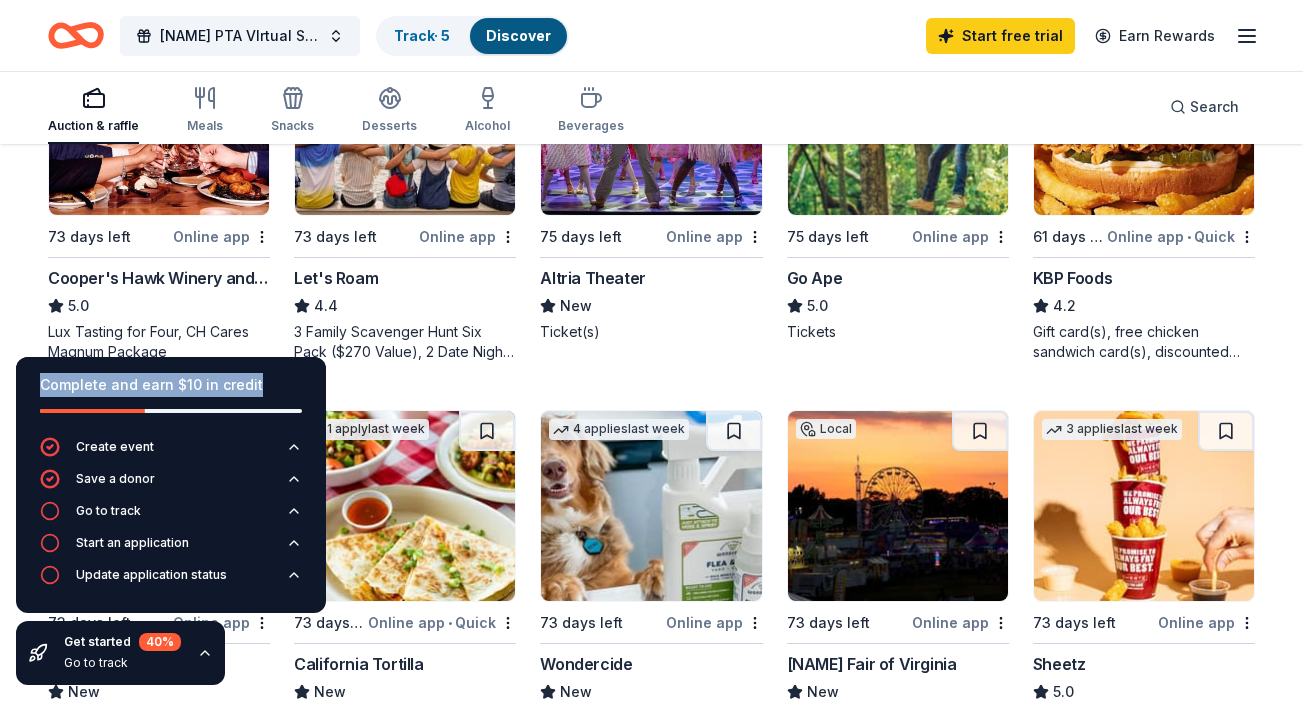 scroll, scrollTop: 1125, scrollLeft: 0, axis: vertical 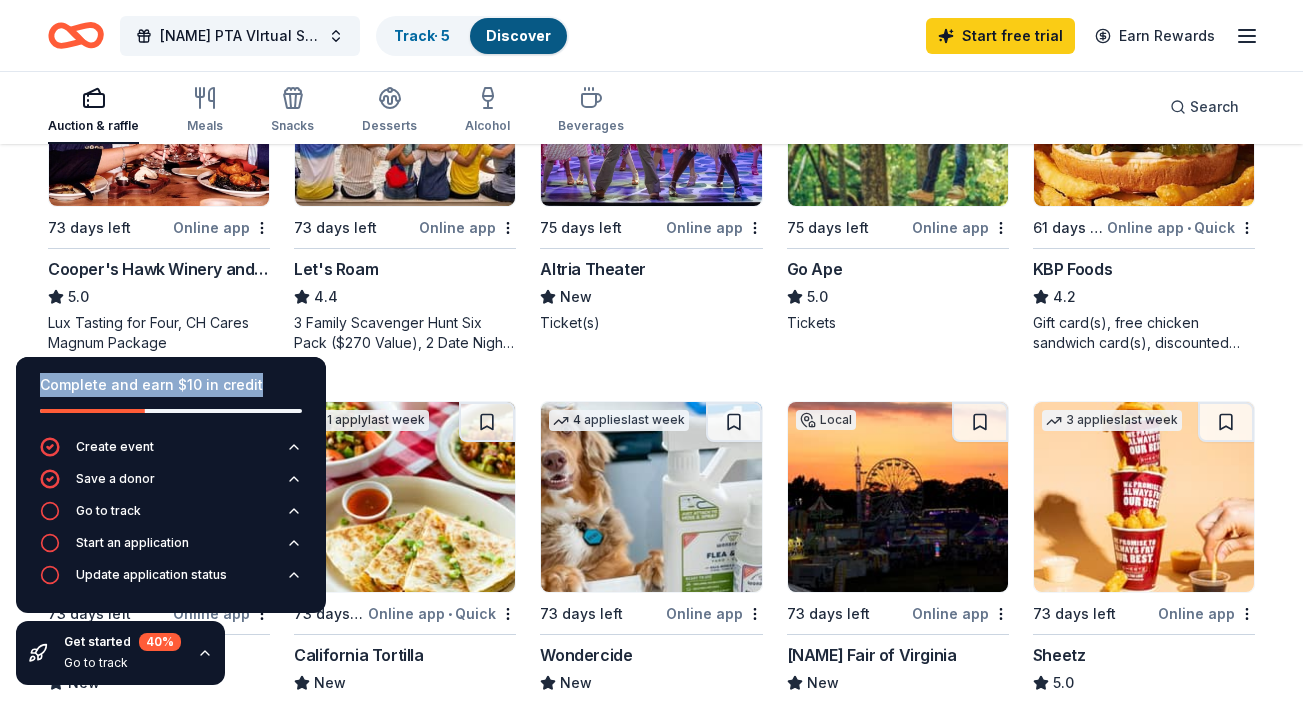 click at bounding box center [405, 111] 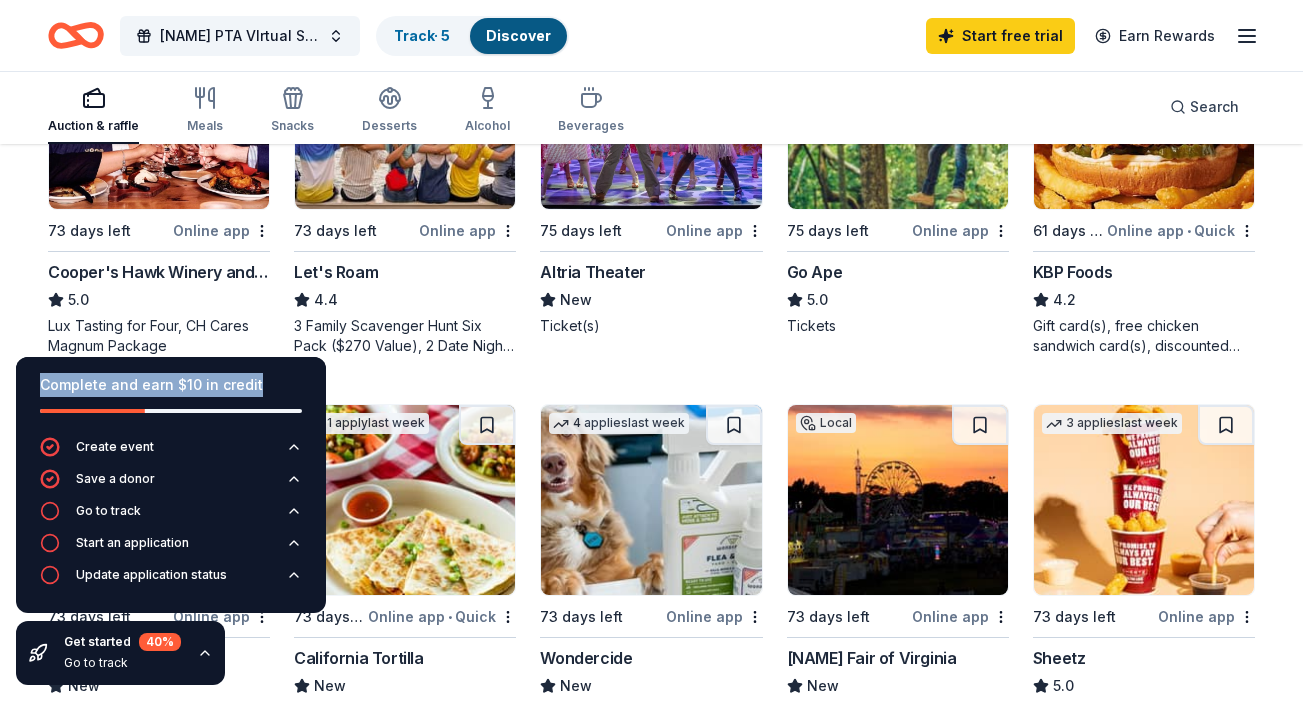scroll, scrollTop: 1125, scrollLeft: 0, axis: vertical 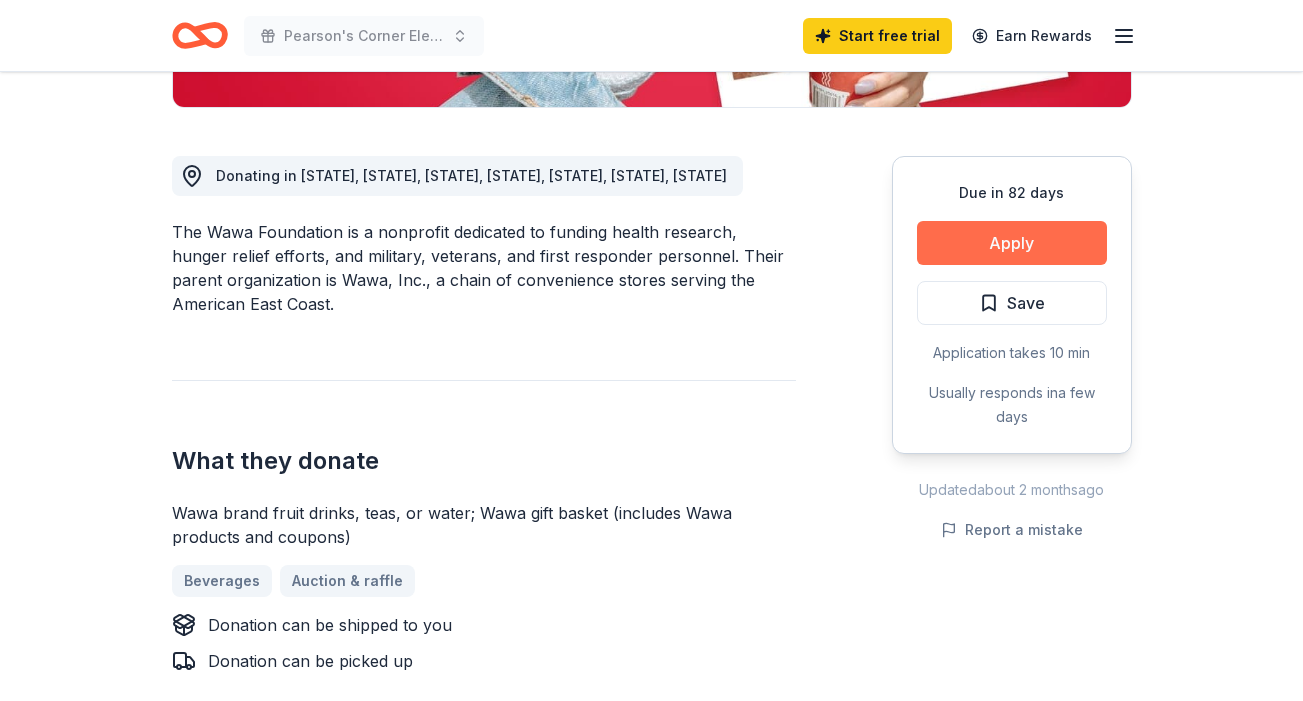 click on "Apply" at bounding box center (1012, 243) 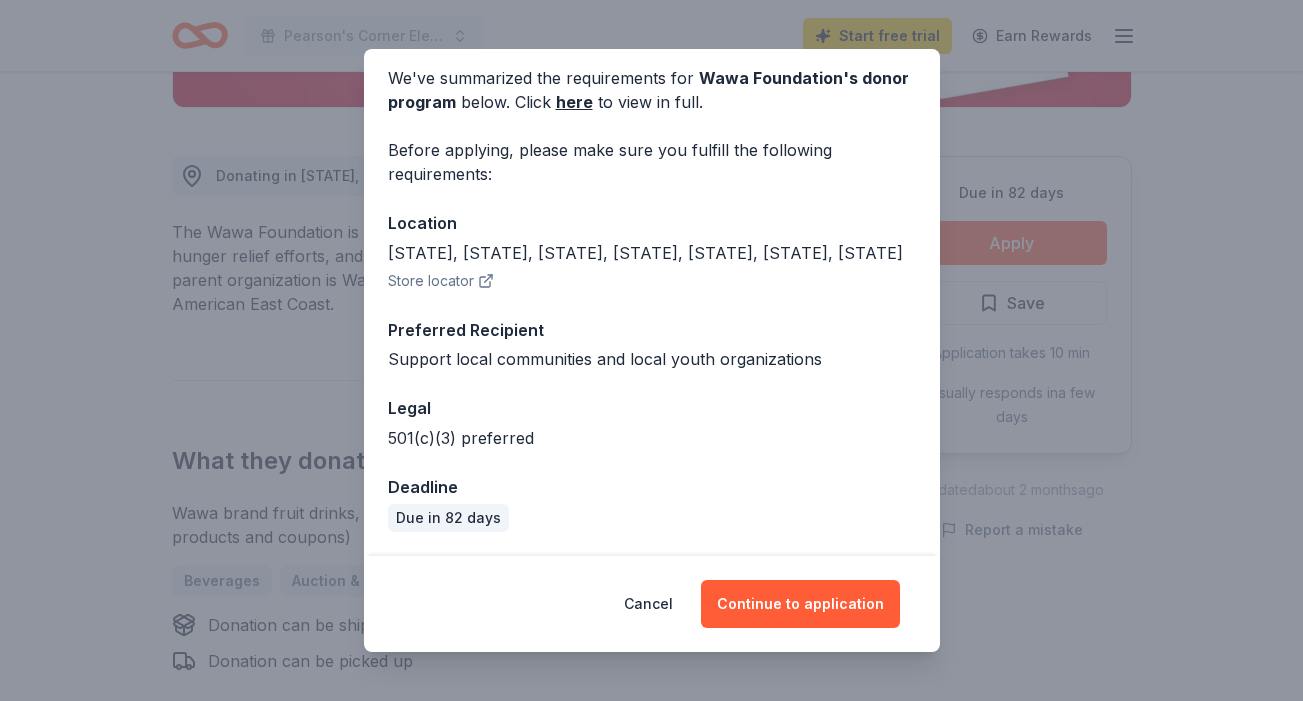 scroll, scrollTop: 79, scrollLeft: 0, axis: vertical 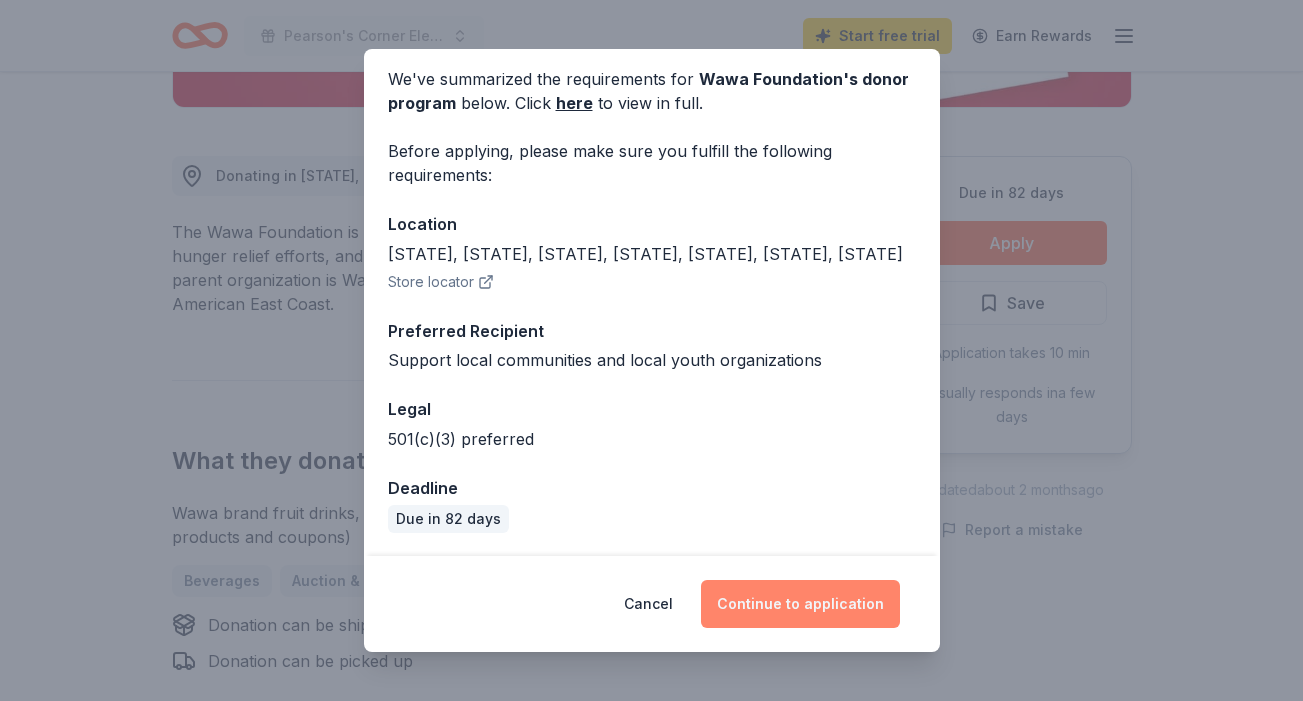 click on "Continue to application" at bounding box center [800, 604] 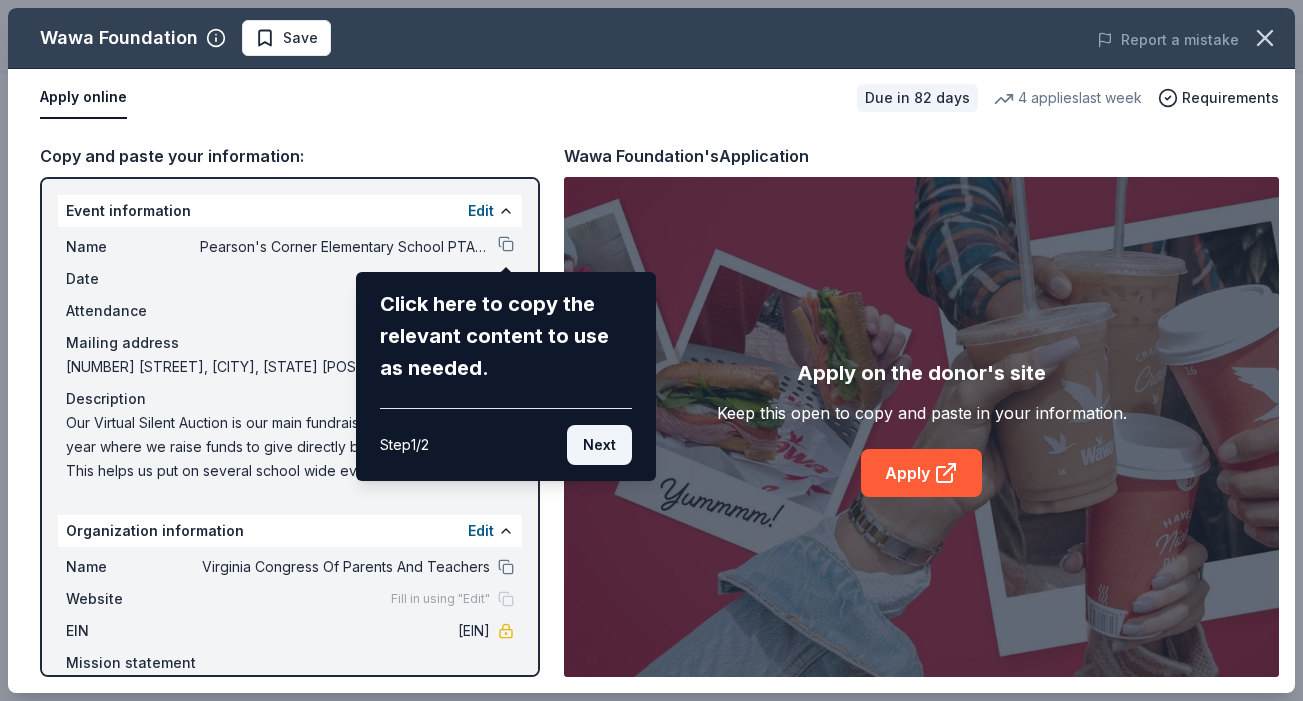 click on "Next" at bounding box center (599, 445) 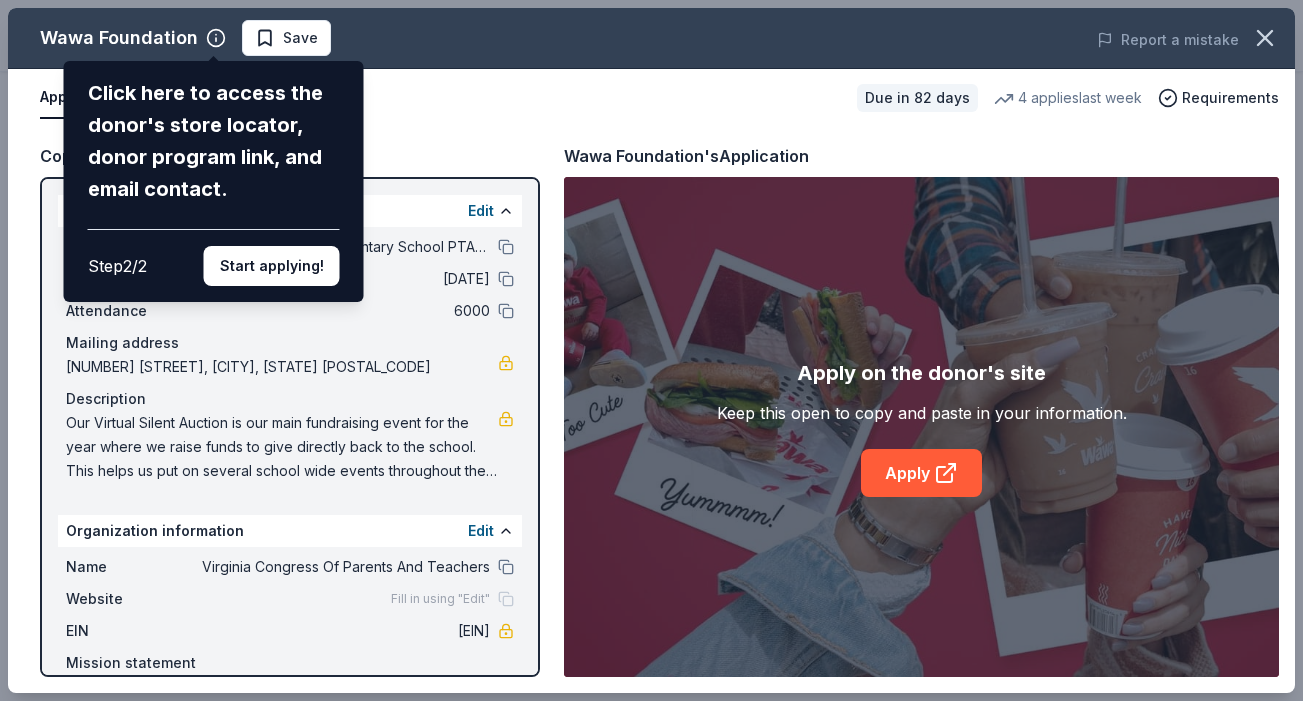 click on "Wawa Foundation Click here to access the donor's store locator, donor program link, and email contact. Step  2 / 2 Start applying! Save Report a mistake Apply online Due in 82 days 4   applies  last week Requirements Copy and paste your information: Event information Edit Name Pearson's Corner Elementary School PTA VIrtual Silent Auction Date 11/14/25 Attendance 6000 Mailing address 8290 New Ashcake Road, Mechanicsville, VA 23116 Description Our Virtual Silent Auction is our main fundraising event for the year where we raise funds to give directly back to the school. This helps us put on several school wide events throughout the year such as our End of School Year Picnic, Veterans Day program, and Family Art Night among others! Organization information Edit Name Virginia Congress Of Parents And Teachers Website Fill in using "Edit" EIN 54-1117625 Mission statement Virginia Congress Of Parents And Teachers is a nonprofit organization. It is based in Mechanicsvlle, VA. It received its nonprofit status in 1985." at bounding box center [651, 350] 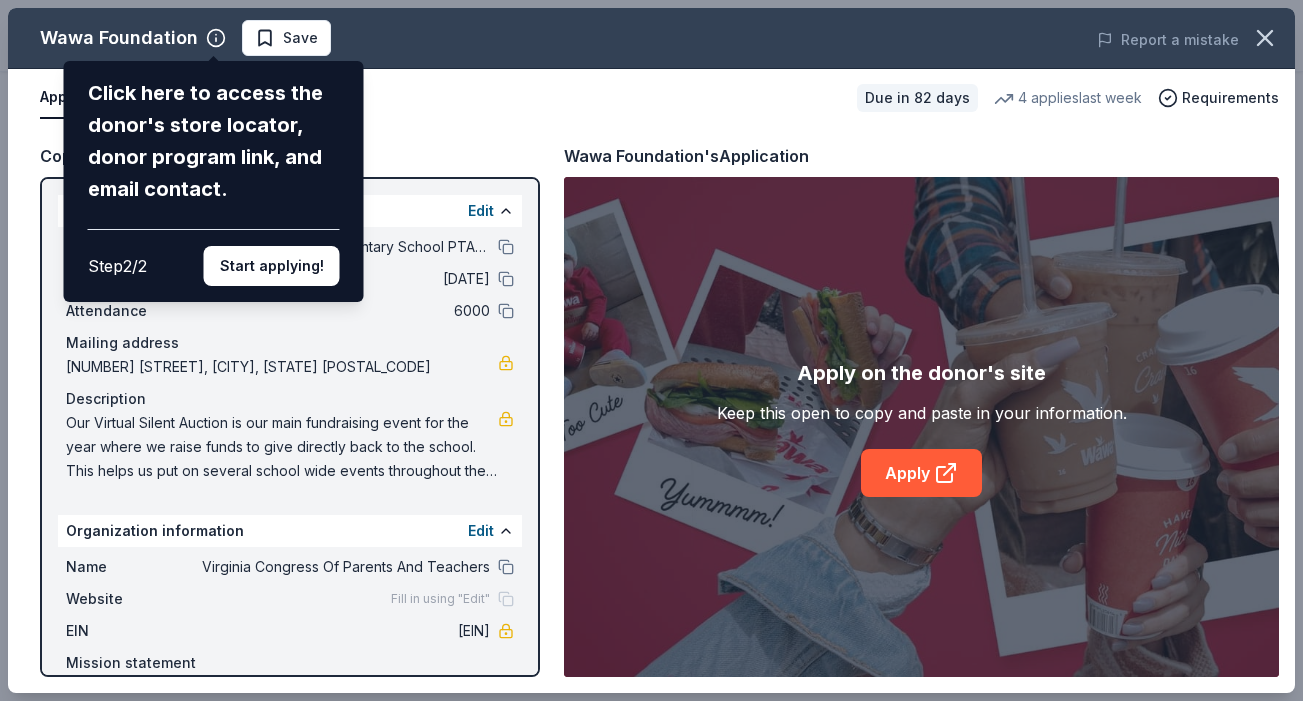 click on "Wawa Foundation Click here to access the donor's store locator, donor program link, and email contact. Step  2 / 2 Start applying! Save Report a mistake Apply online Due in 82 days 4   applies  last week Requirements Copy and paste your information: Event information Edit Name Pearson's Corner Elementary School PTA VIrtual Silent Auction Date 11/14/25 Attendance 6000 Mailing address 8290 New Ashcake Road, Mechanicsville, VA 23116 Description Our Virtual Silent Auction is our main fundraising event for the year where we raise funds to give directly back to the school. This helps us put on several school wide events throughout the year such as our End of School Year Picnic, Veterans Day program, and Family Art Night among others! Organization information Edit Name Virginia Congress Of Parents And Teachers Website Fill in using "Edit" EIN 54-1117625 Mission statement Virginia Congress Of Parents And Teachers is a nonprofit organization. It is based in Mechanicsvlle, VA. It received its nonprofit status in 1985." at bounding box center (651, 350) 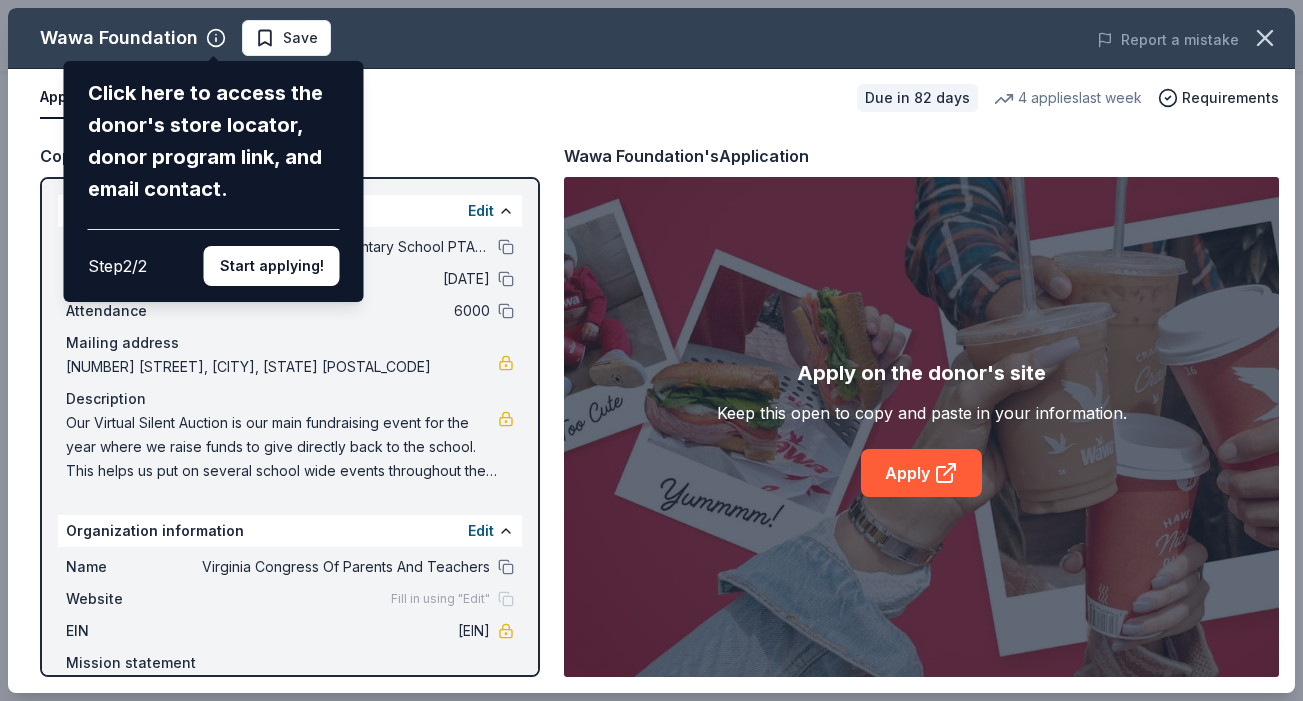 click on "Wawa Foundation Click here to access the donor's store locator, donor program link, and email contact. Step  2 / 2 Start applying! Save Report a mistake Apply online Due in 82 days 4   applies  last week Requirements Copy and paste your information: Event information Edit Name Pearson's Corner Elementary School PTA VIrtual Silent Auction Date 11/14/25 Attendance 6000 Mailing address 8290 New Ashcake Road, Mechanicsville, VA 23116 Description Our Virtual Silent Auction is our main fundraising event for the year where we raise funds to give directly back to the school. This helps us put on several school wide events throughout the year such as our End of School Year Picnic, Veterans Day program, and Family Art Night among others! Organization information Edit Name Virginia Congress Of Parents And Teachers Website Fill in using "Edit" EIN 54-1117625 Mission statement Virginia Congress Of Parents And Teachers is a nonprofit organization. It is based in Mechanicsvlle, VA. It received its nonprofit status in 1985." at bounding box center (651, 350) 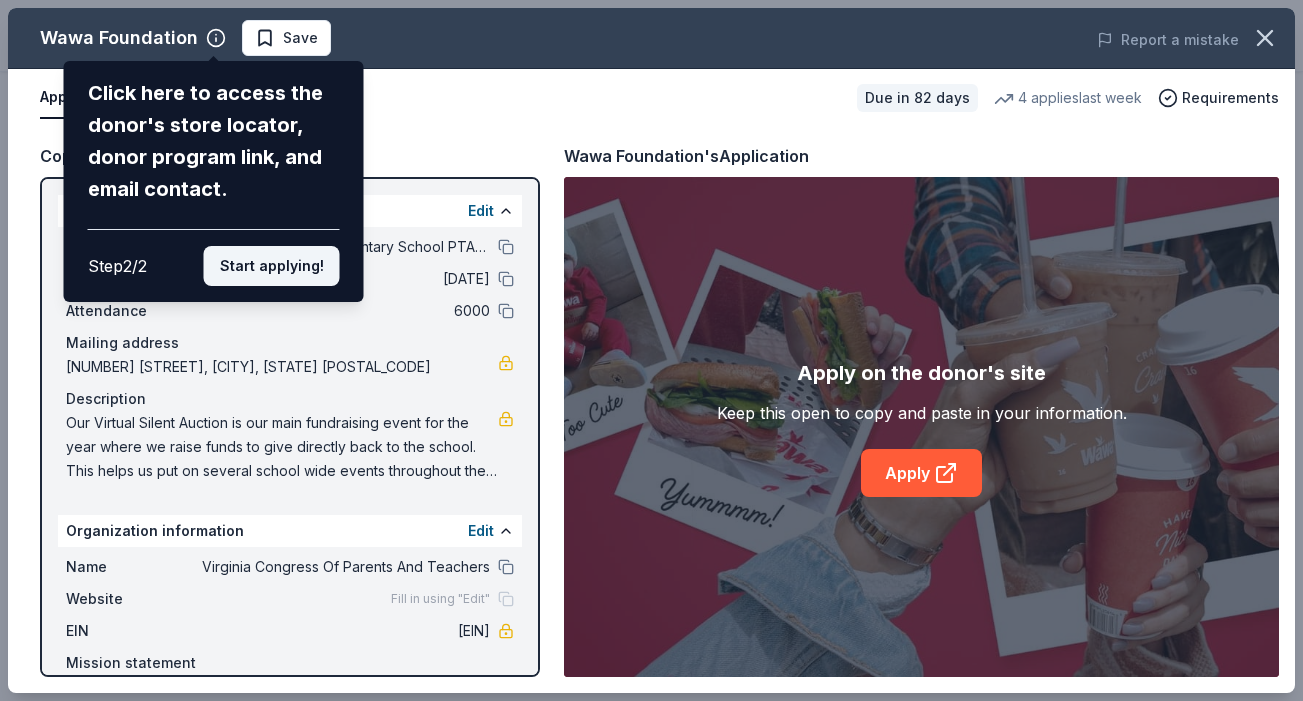 click on "Start applying!" at bounding box center [272, 266] 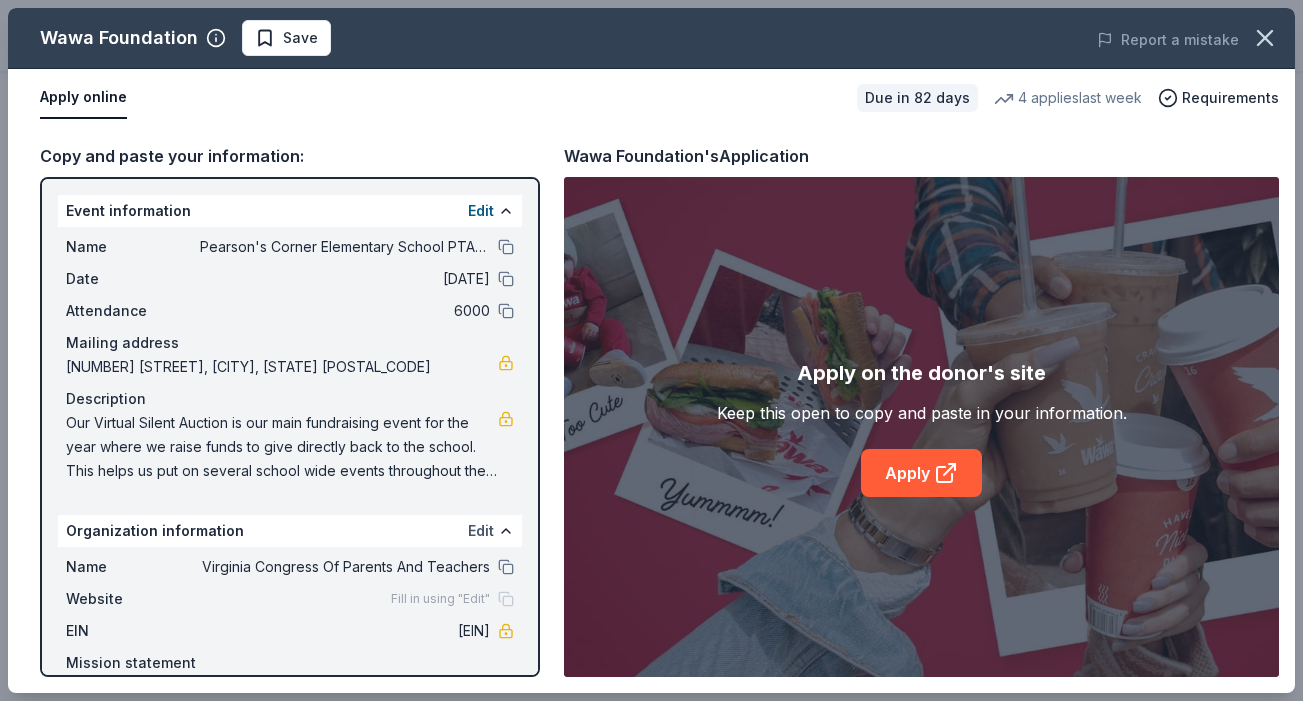 click on "Edit" at bounding box center [481, 531] 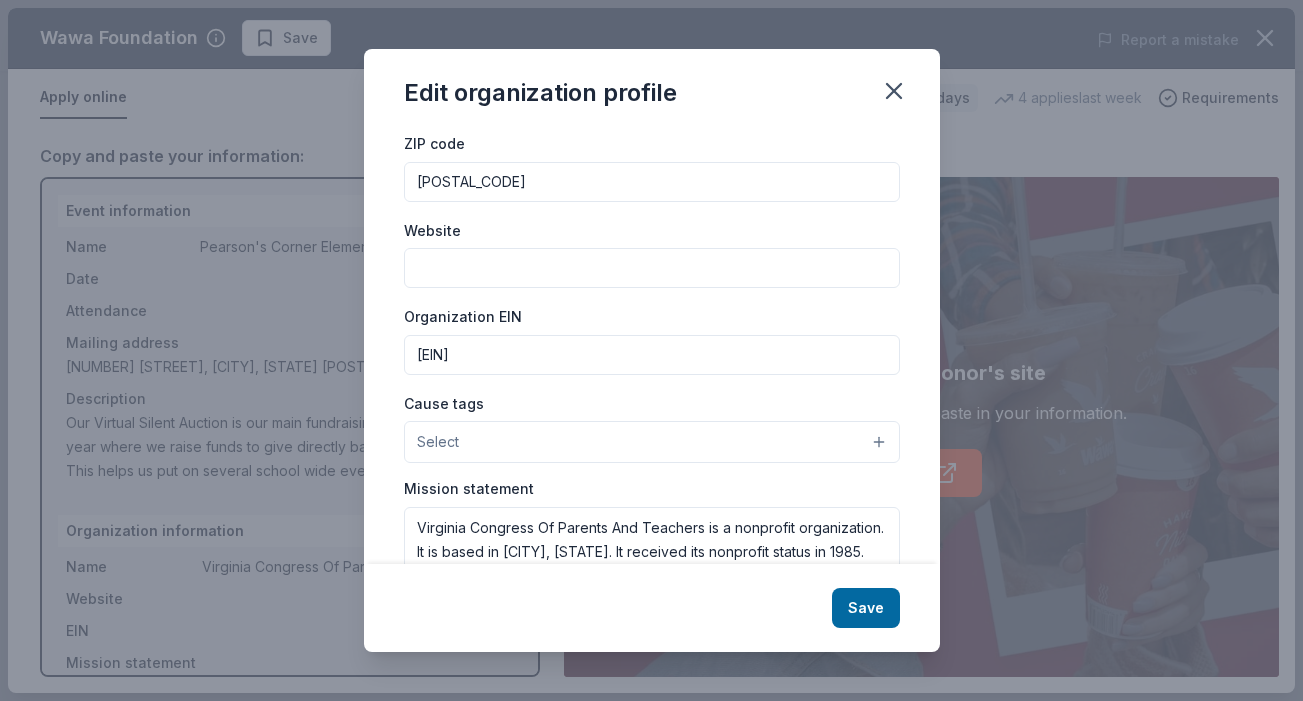 scroll, scrollTop: 122, scrollLeft: 0, axis: vertical 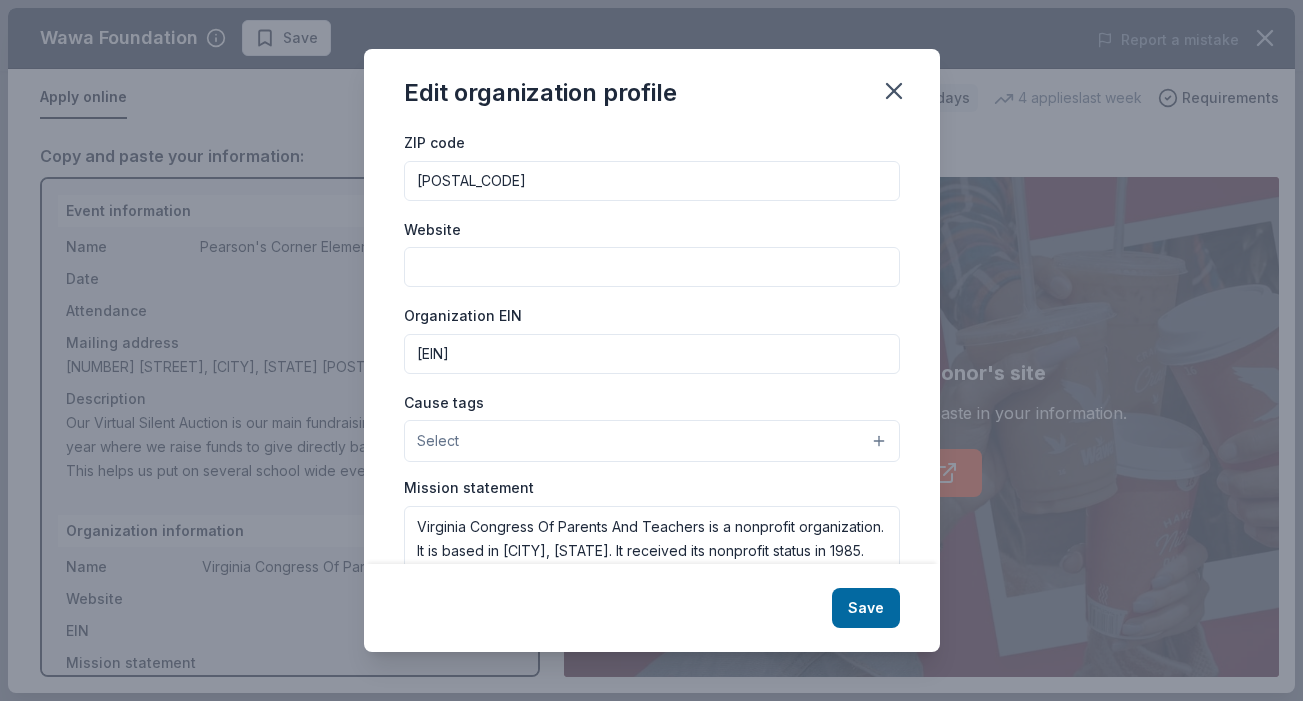 click on "Website" at bounding box center (652, 267) 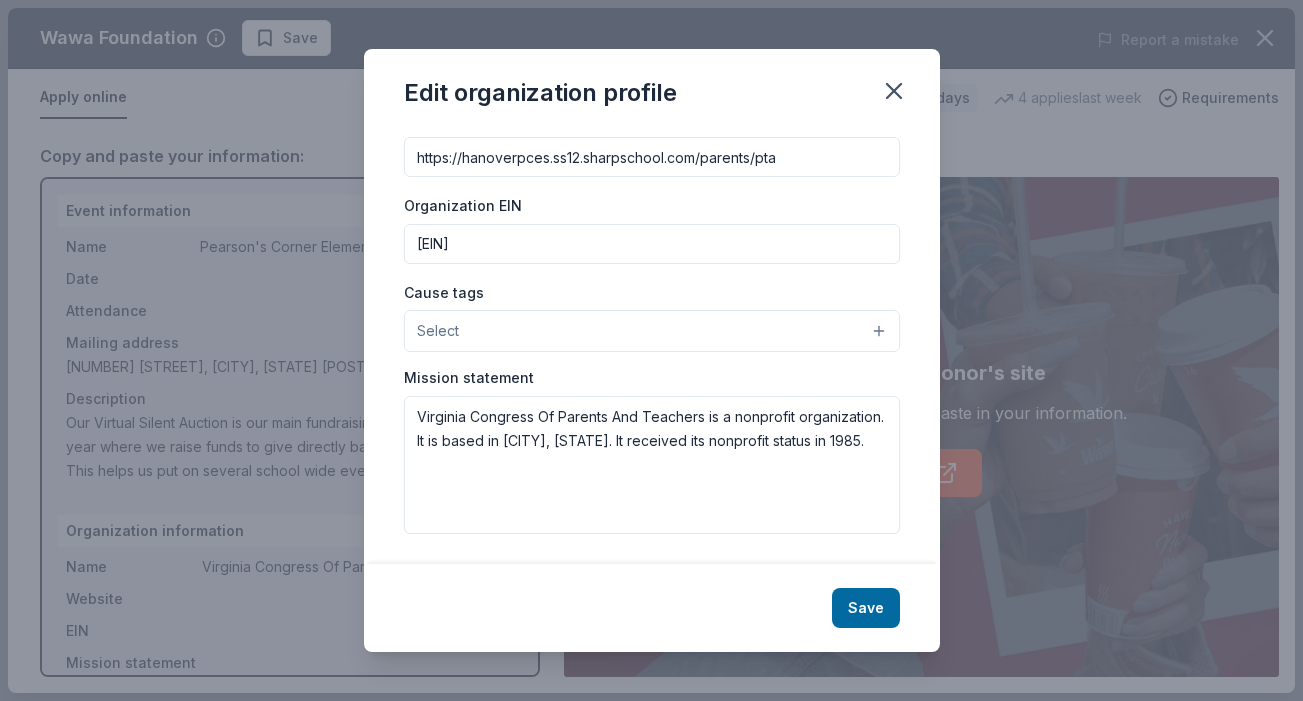 scroll, scrollTop: 231, scrollLeft: 0, axis: vertical 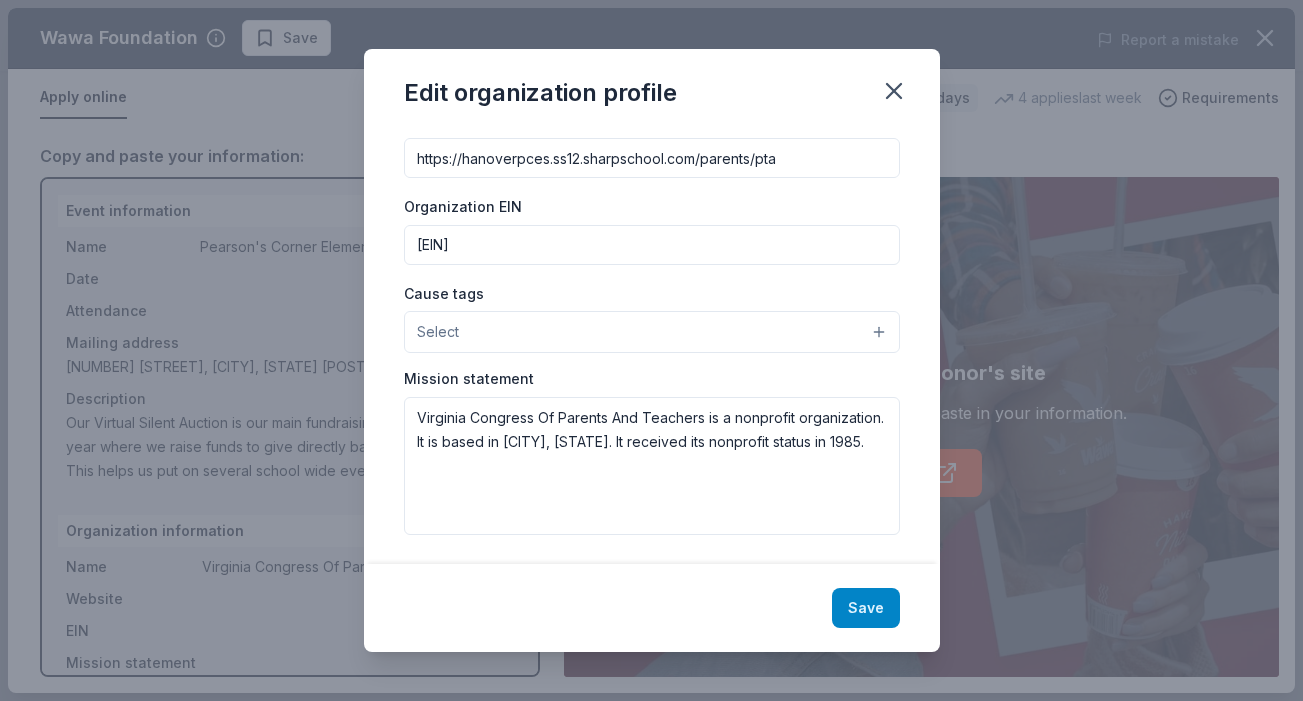 type on "https://hanoverpces.ss12.sharpschool.com/parents/pta" 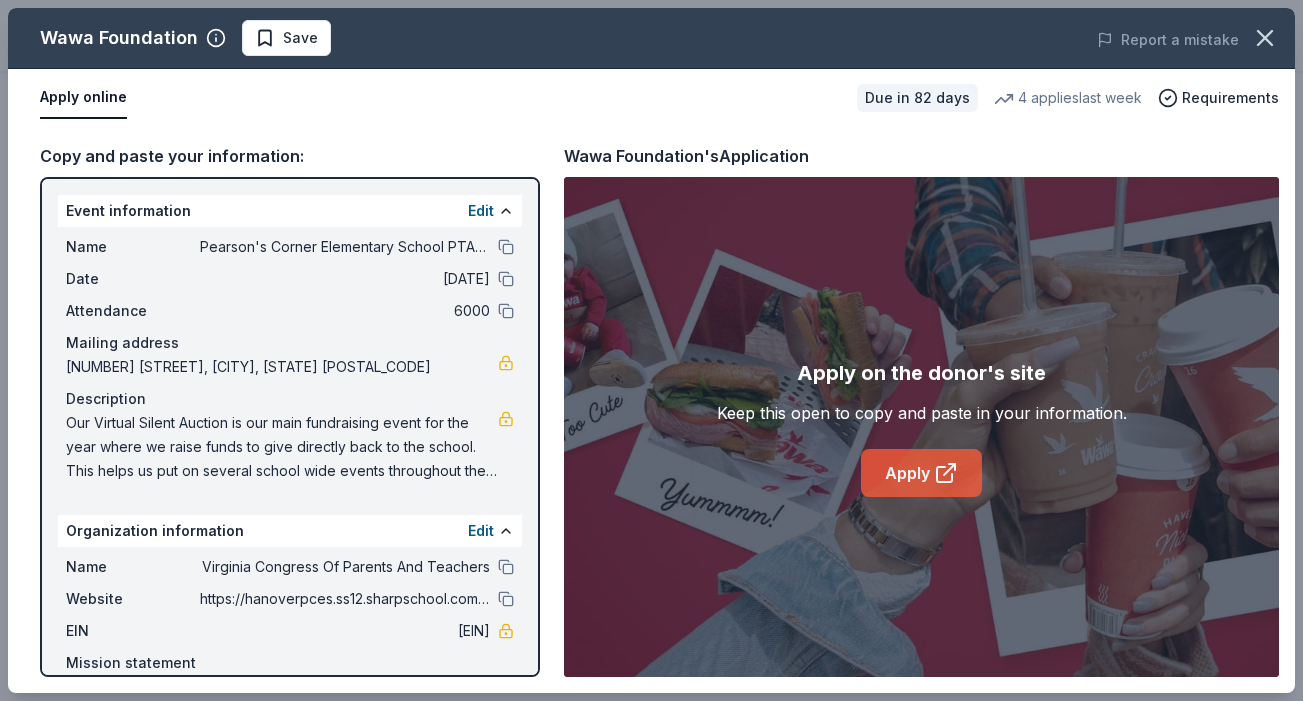 click on "Apply" at bounding box center [921, 473] 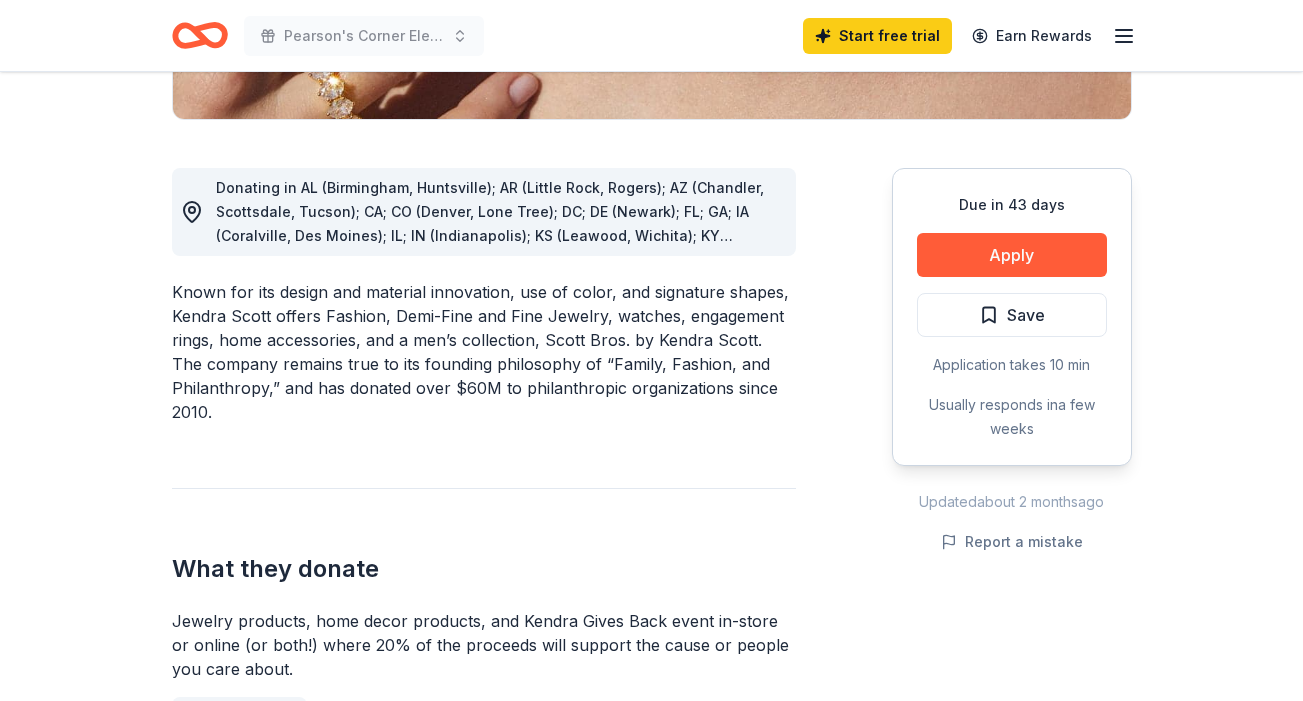scroll, scrollTop: 513, scrollLeft: 0, axis: vertical 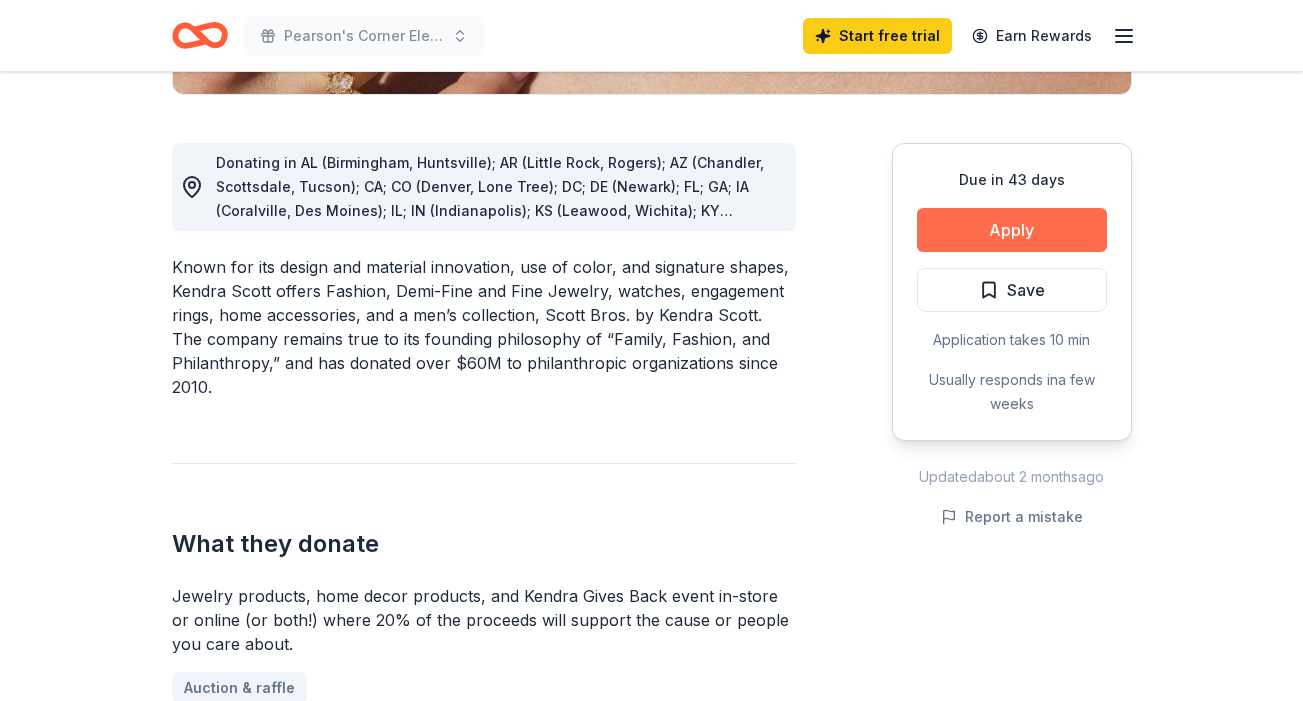 click on "Apply" at bounding box center [1012, 230] 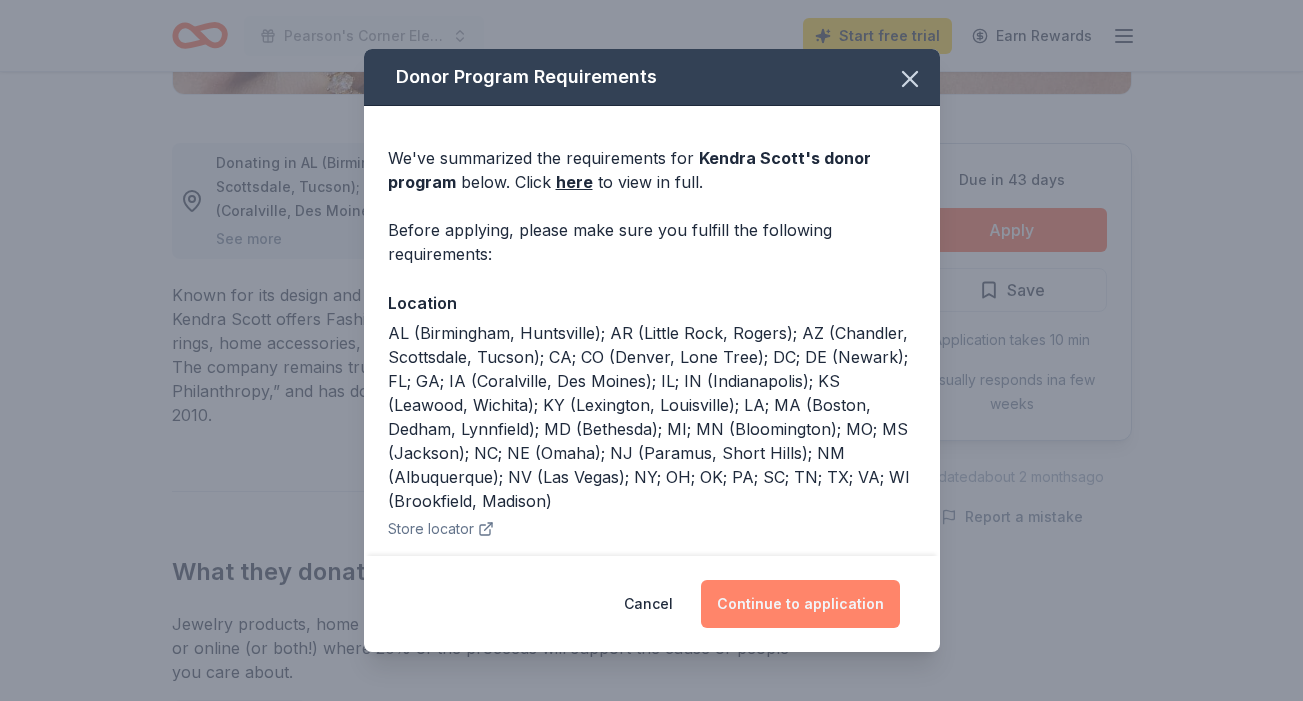 click on "Continue to application" at bounding box center [800, 604] 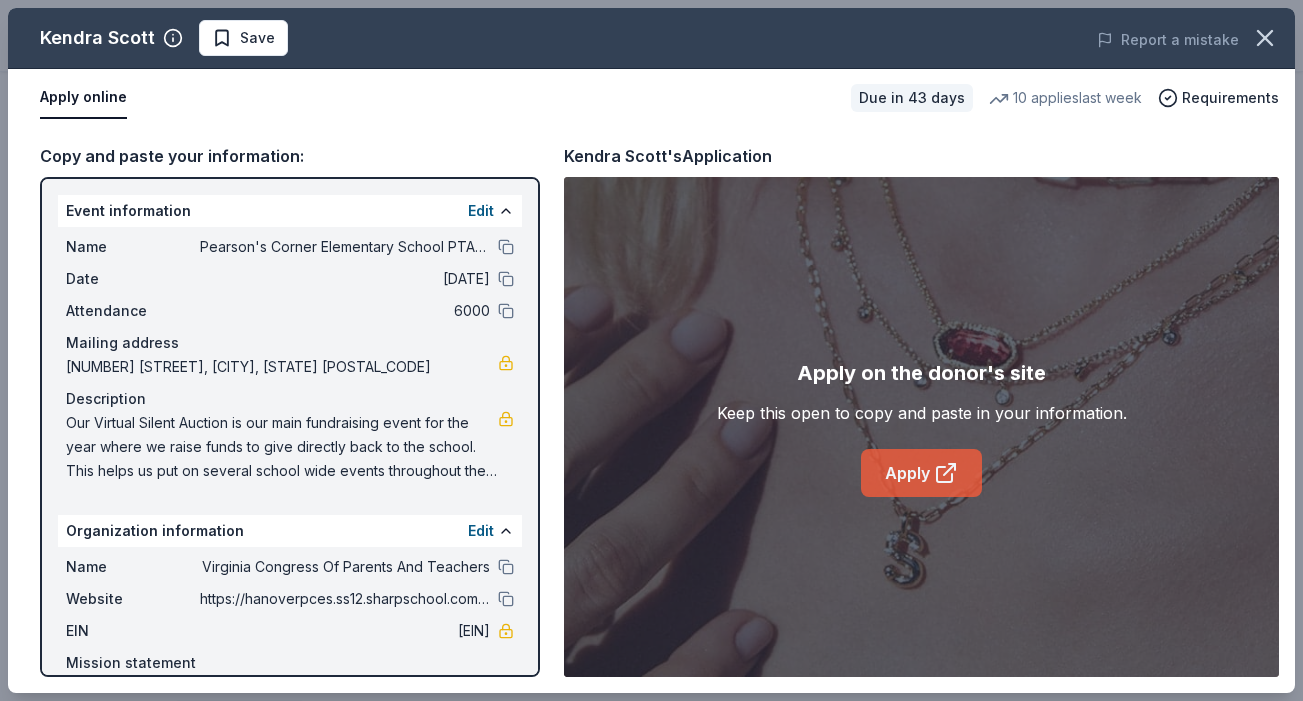 click on "Apply" at bounding box center (921, 473) 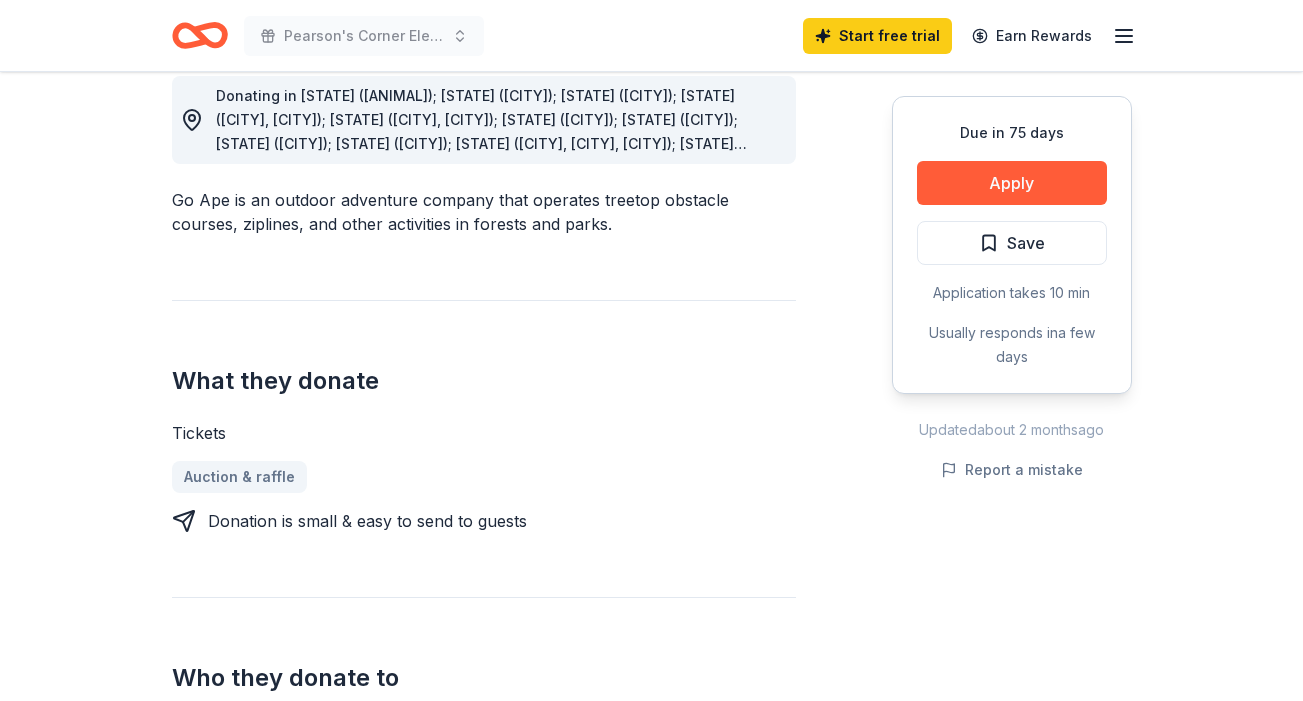 scroll, scrollTop: 585, scrollLeft: 0, axis: vertical 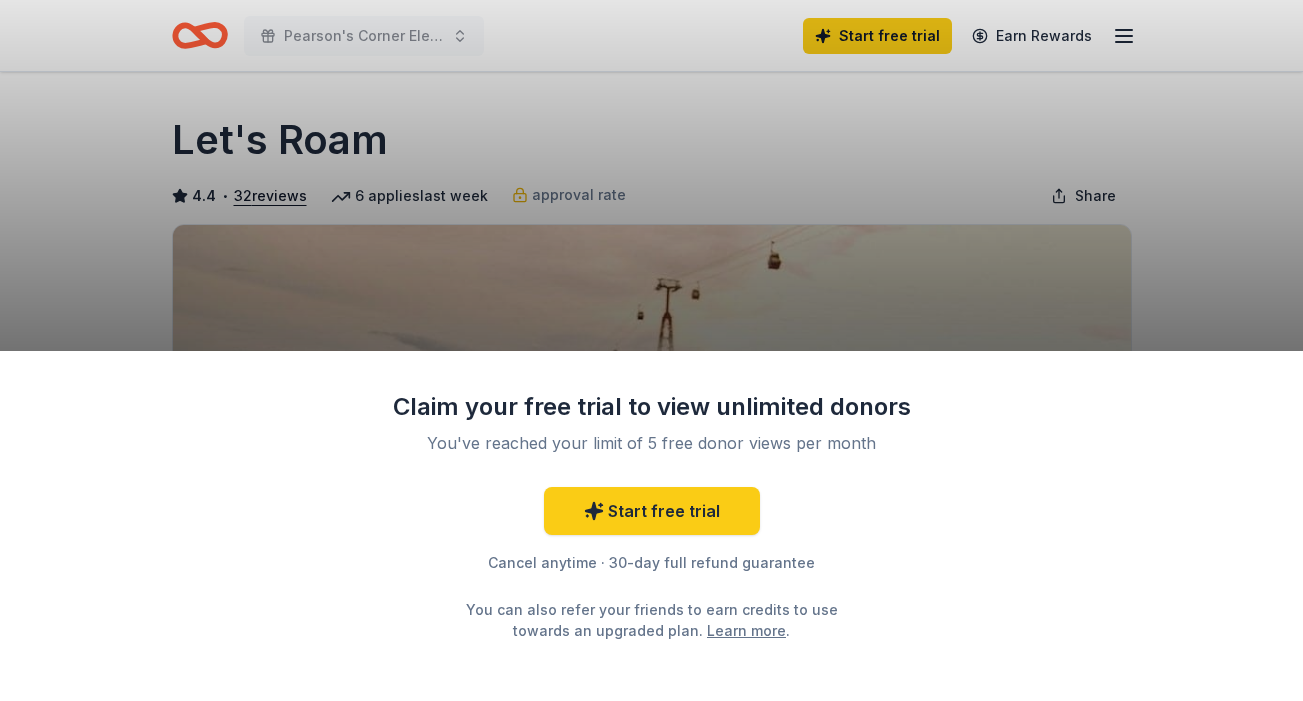 click on "Claim your free trial to view unlimited donors You've reached your limit of 5 free donor views per month Start free  trial Cancel anytime · 30-day full refund guarantee You can also refer your friends to earn credits to use towards an upgraded plan.   Learn more ." at bounding box center [651, 350] 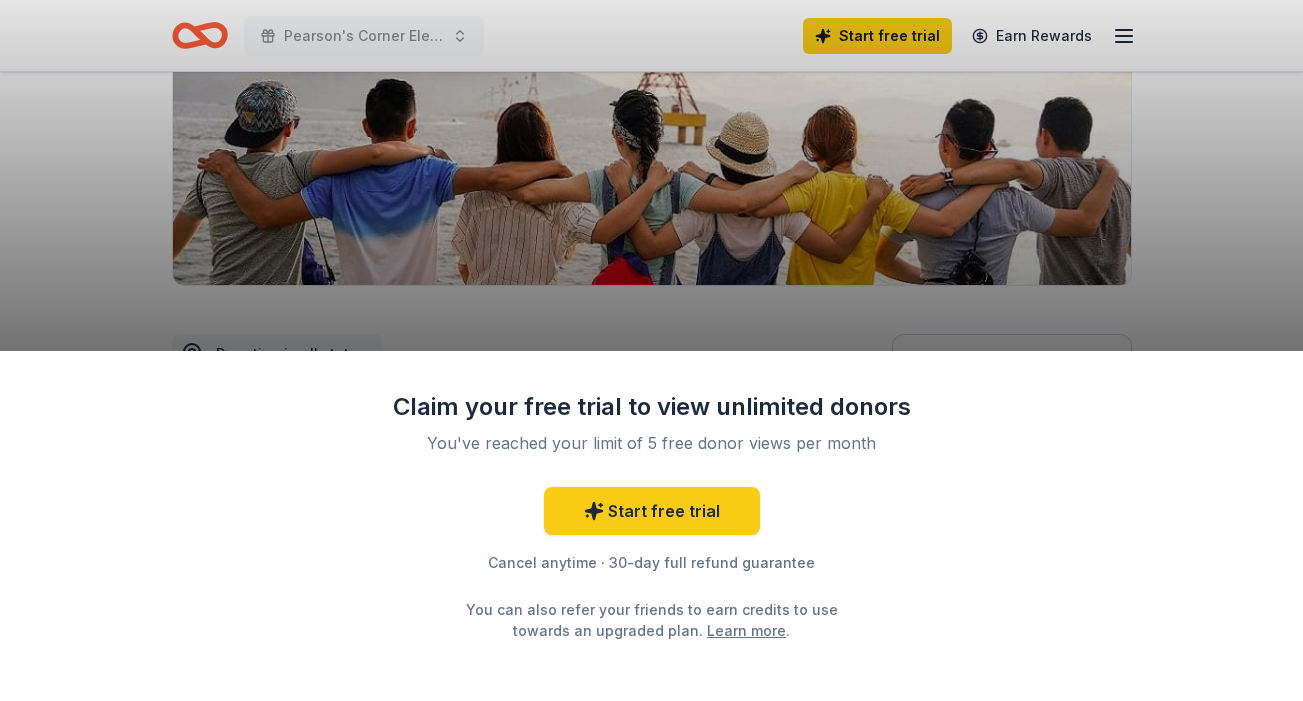 scroll, scrollTop: 344, scrollLeft: 0, axis: vertical 